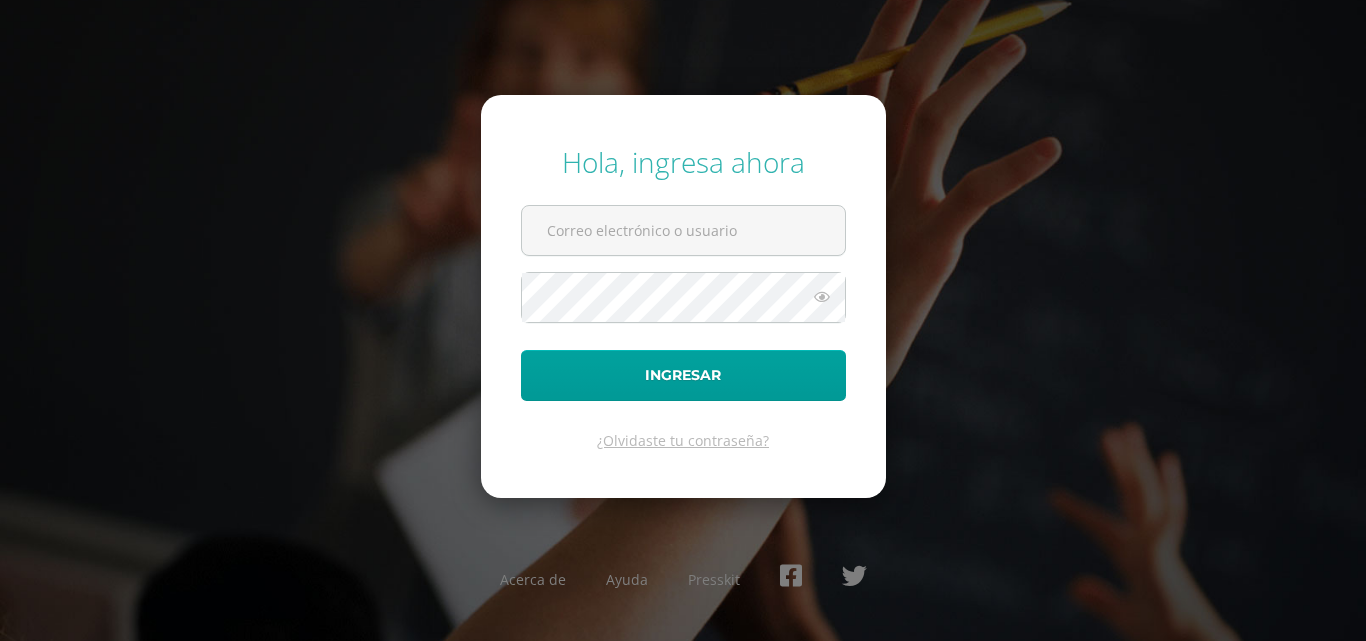 scroll, scrollTop: 0, scrollLeft: 0, axis: both 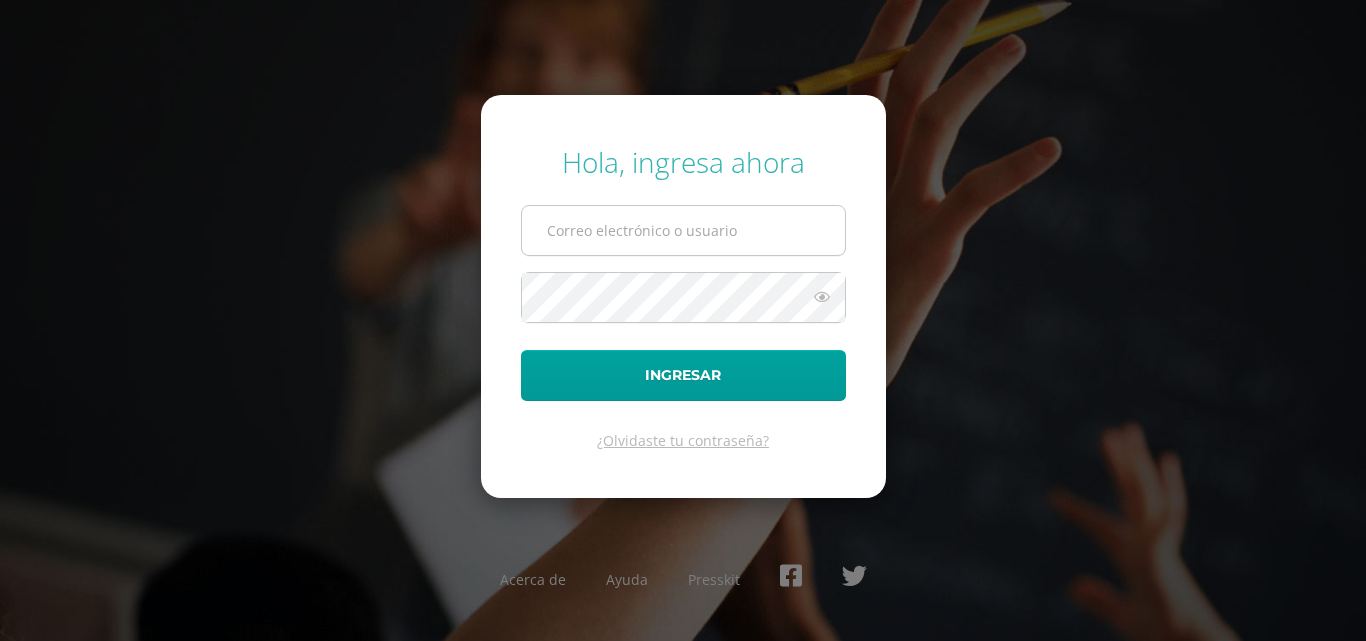 click at bounding box center [683, 230] 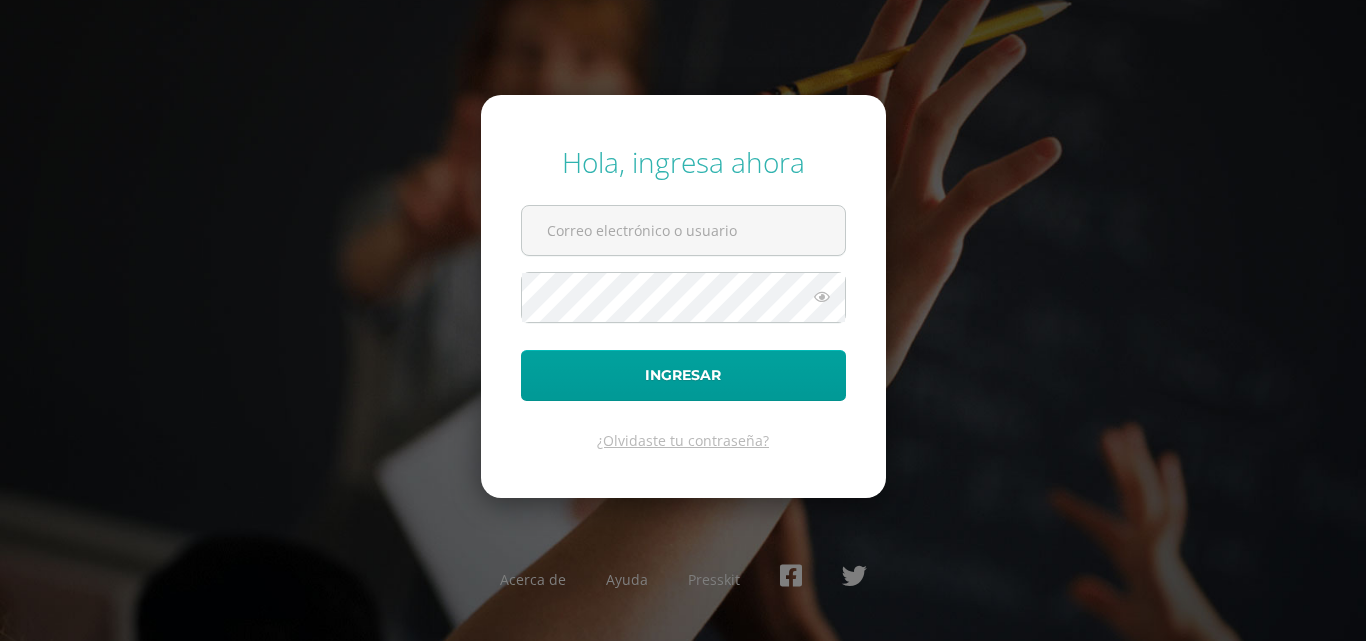 type on "[EMAIL_ADDRESS][DOMAIN_NAME]" 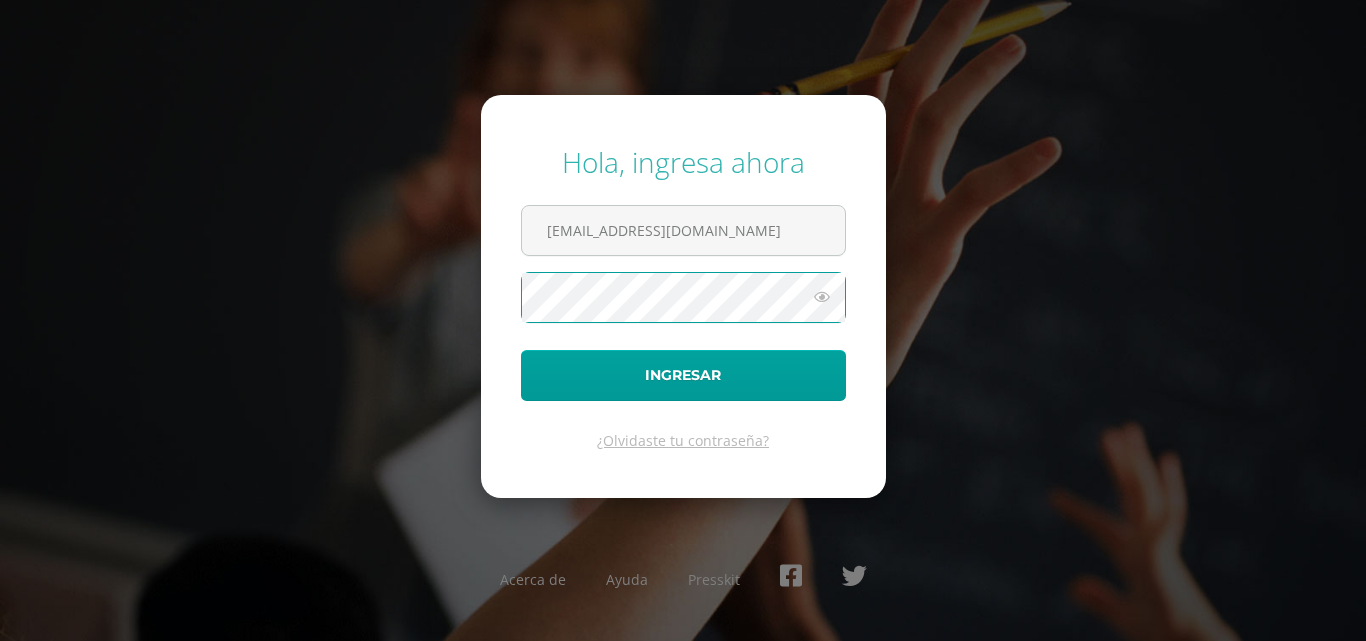 click on "Ingresar" at bounding box center (683, 375) 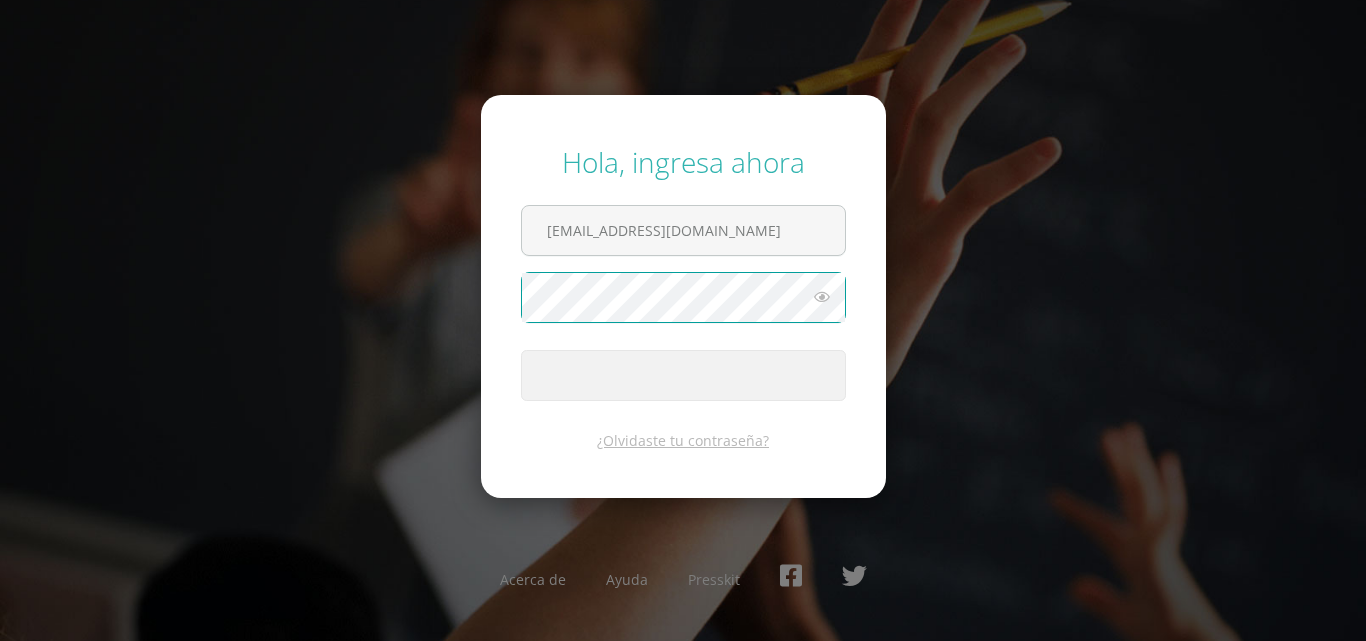 click on "Ingresar" at bounding box center [683, 375] 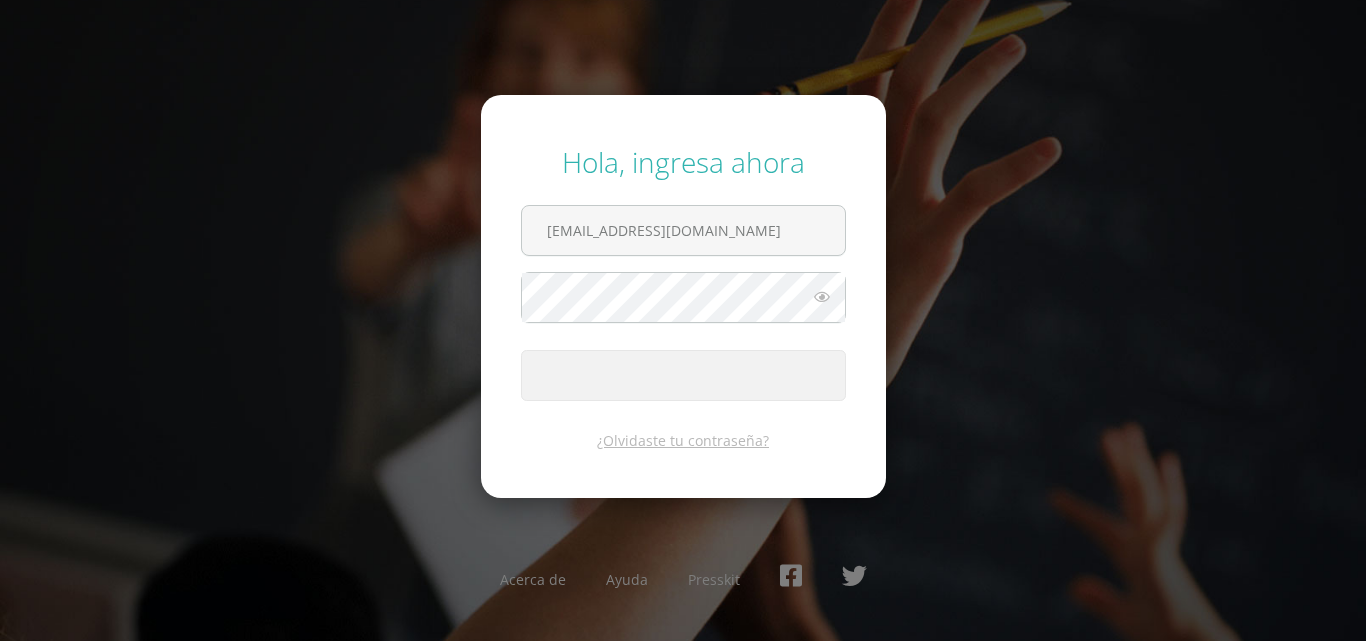 click at bounding box center (822, 297) 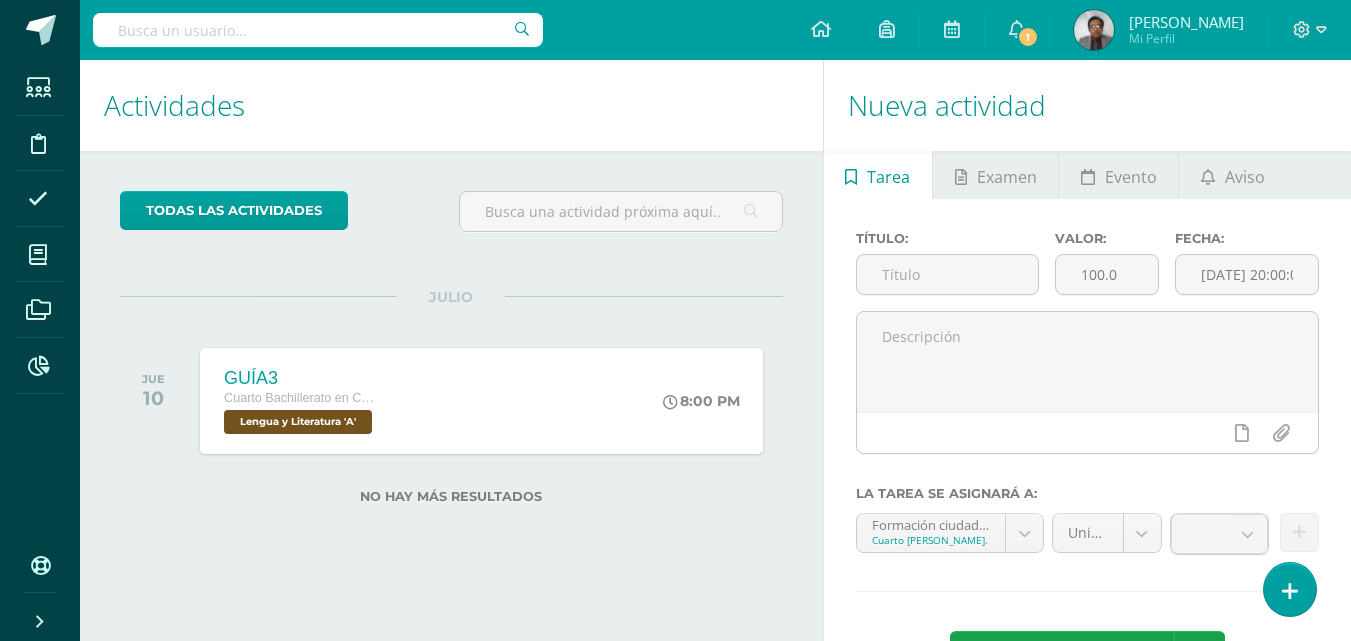 scroll, scrollTop: 0, scrollLeft: 0, axis: both 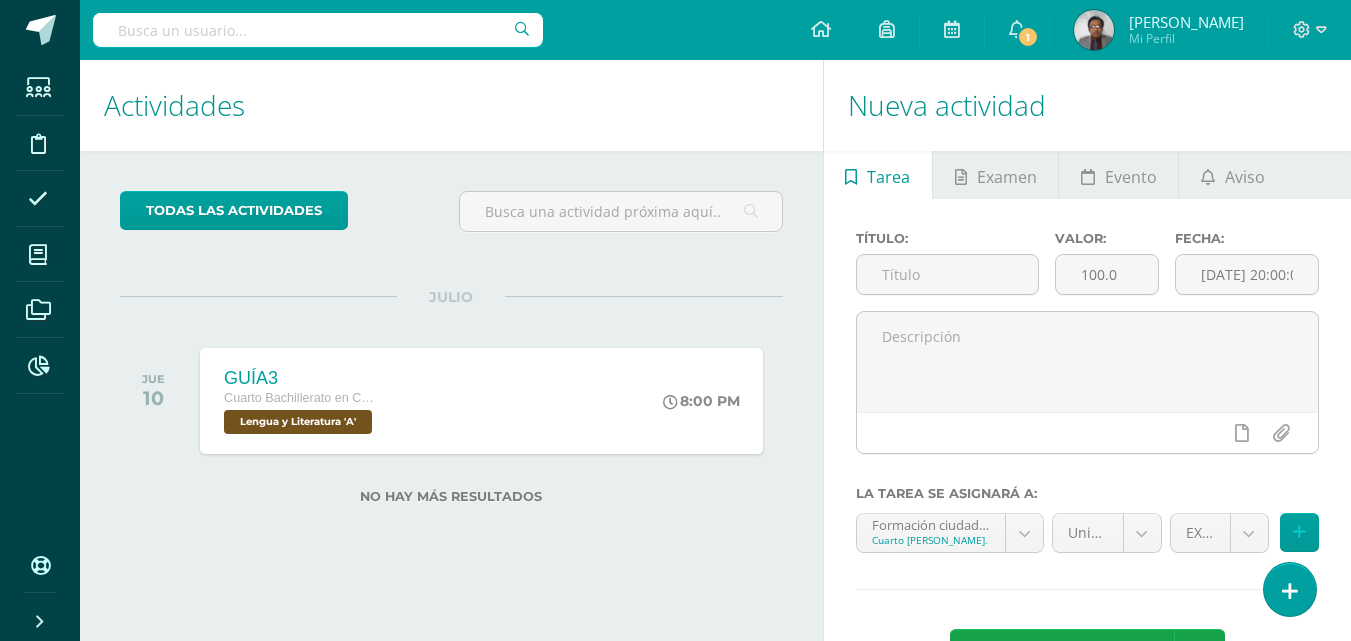click on "todas las Actividades
No tienes actividades
Échale un vistazo a los demás períodos o  sal y disfruta del sol
JULIO
JUE
10
GUÍA3
Cuarto Bachillerato en Ciencias Biológicas Bach. CCLL en Ciencias Biológicas
Lengua y Literatura 'A'
8:00 PM
GUÍA3" at bounding box center [451, 359] 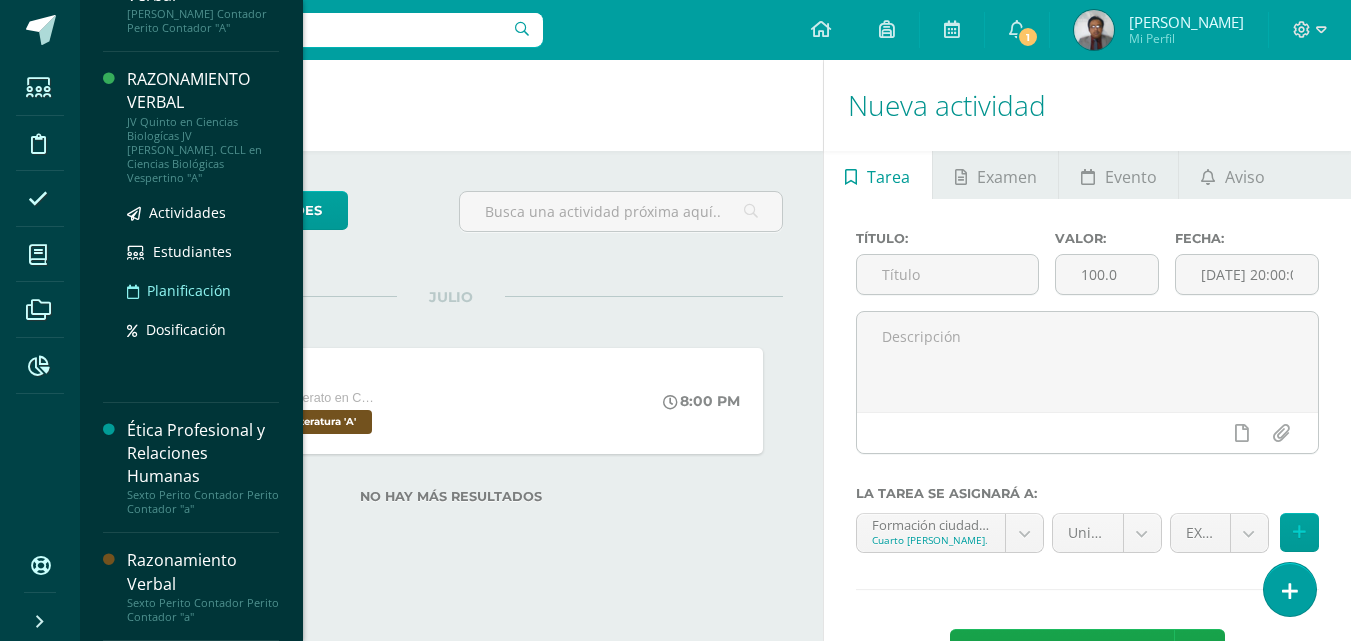 scroll, scrollTop: 1500, scrollLeft: 0, axis: vertical 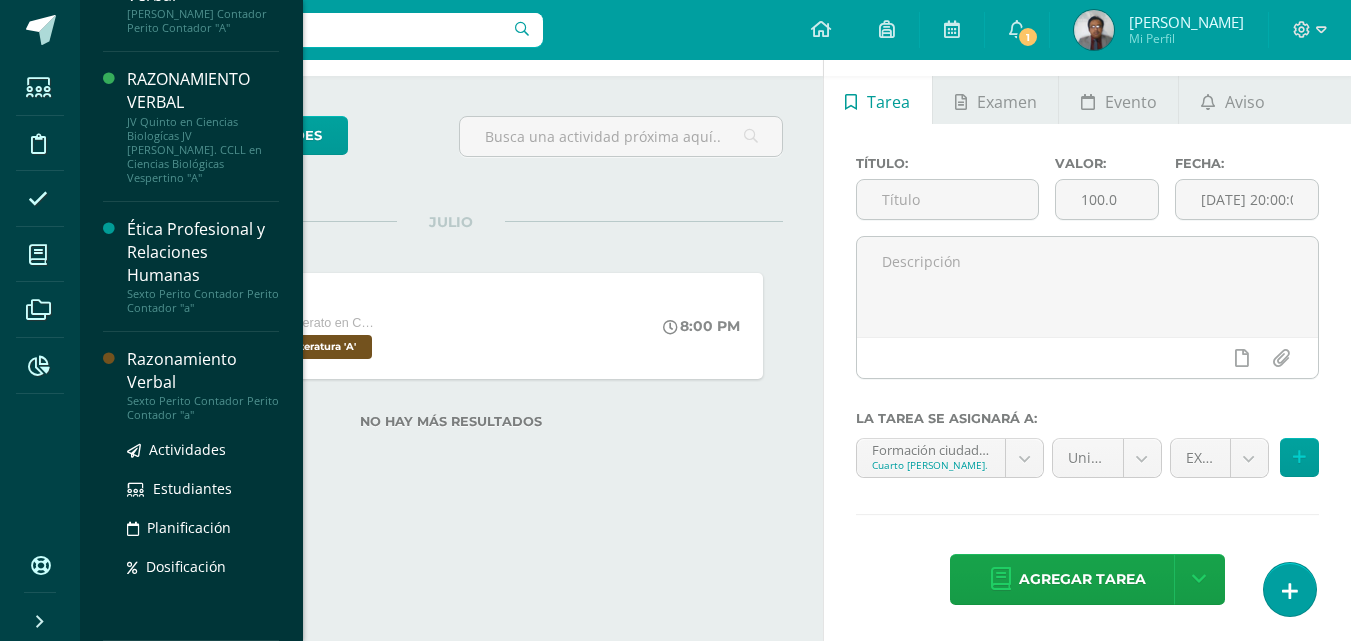 click on "Razonamiento Verbal" at bounding box center (203, 371) 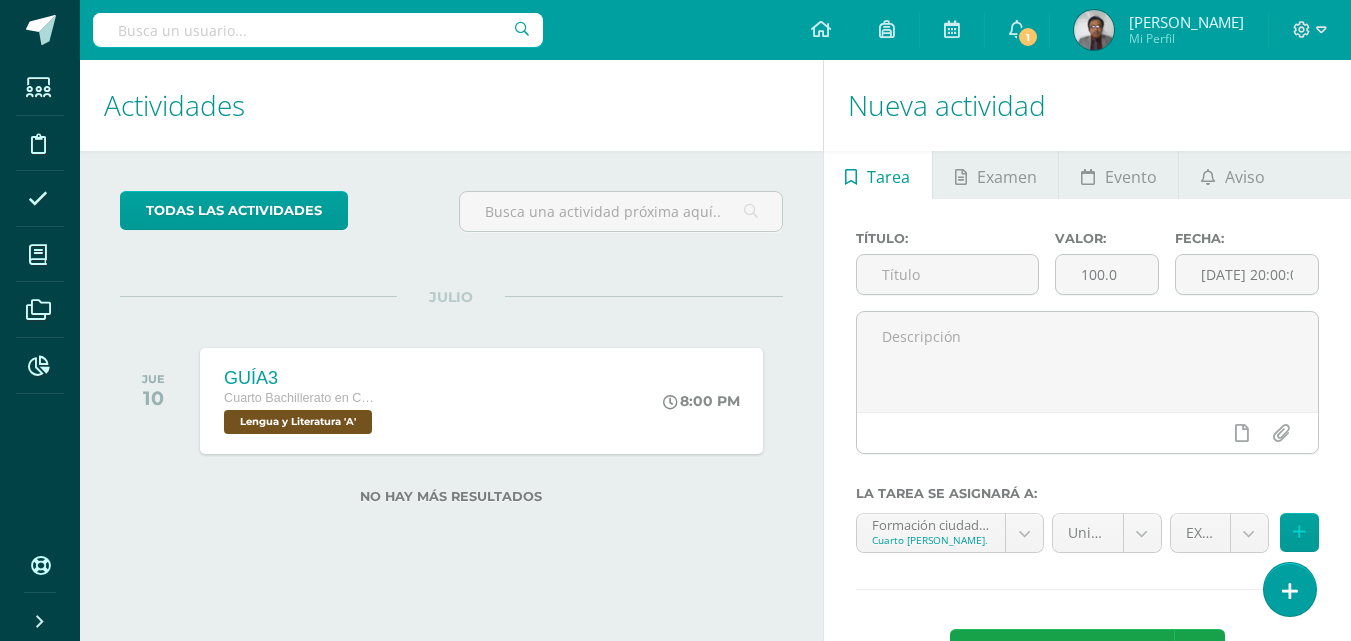 scroll, scrollTop: 0, scrollLeft: 0, axis: both 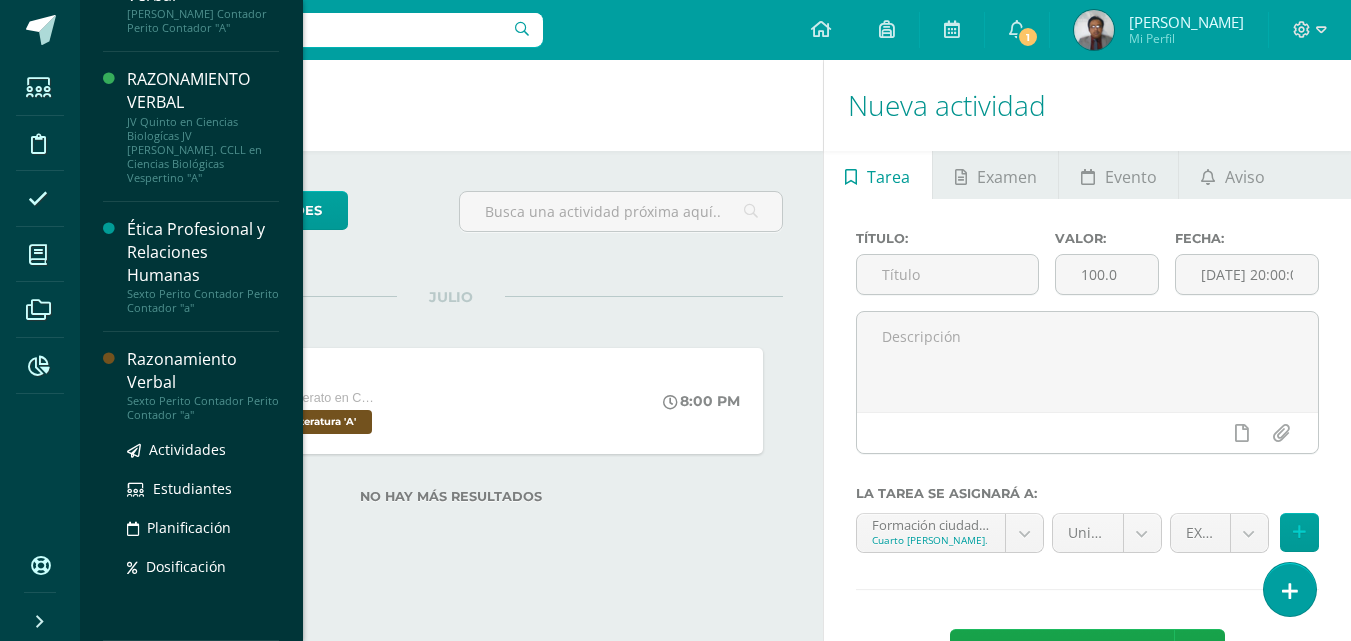 click on "Razonamiento Verbal" at bounding box center [203, 371] 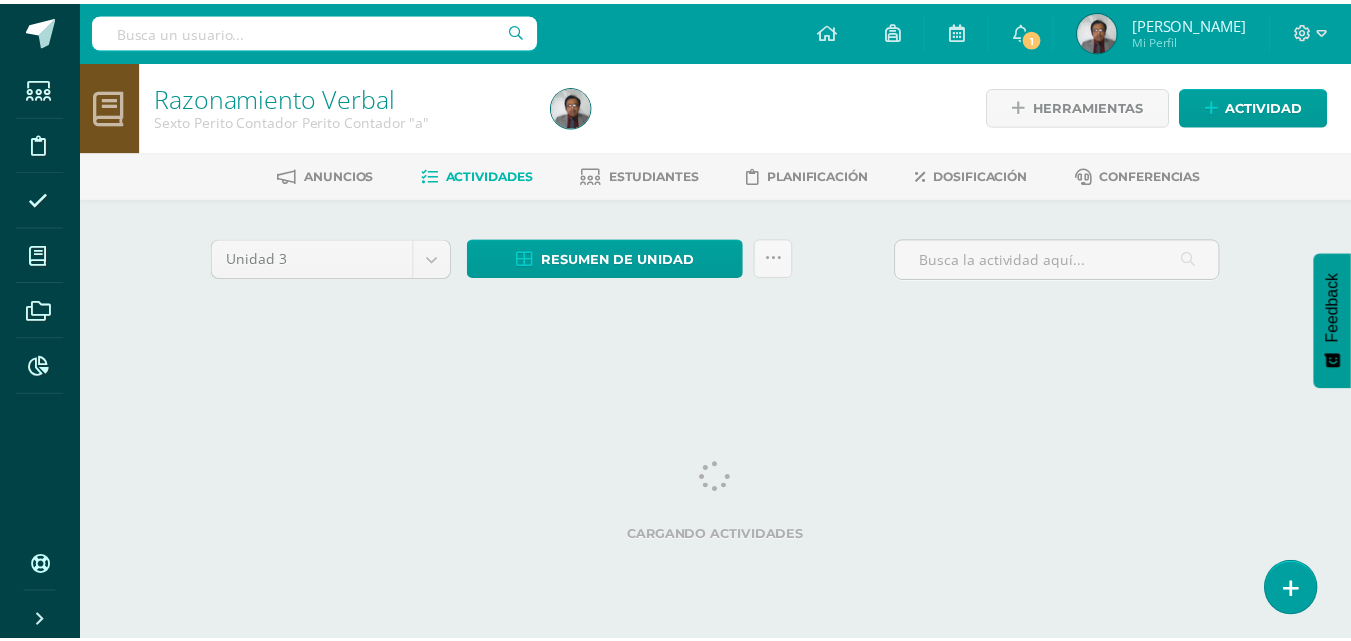 scroll, scrollTop: 0, scrollLeft: 0, axis: both 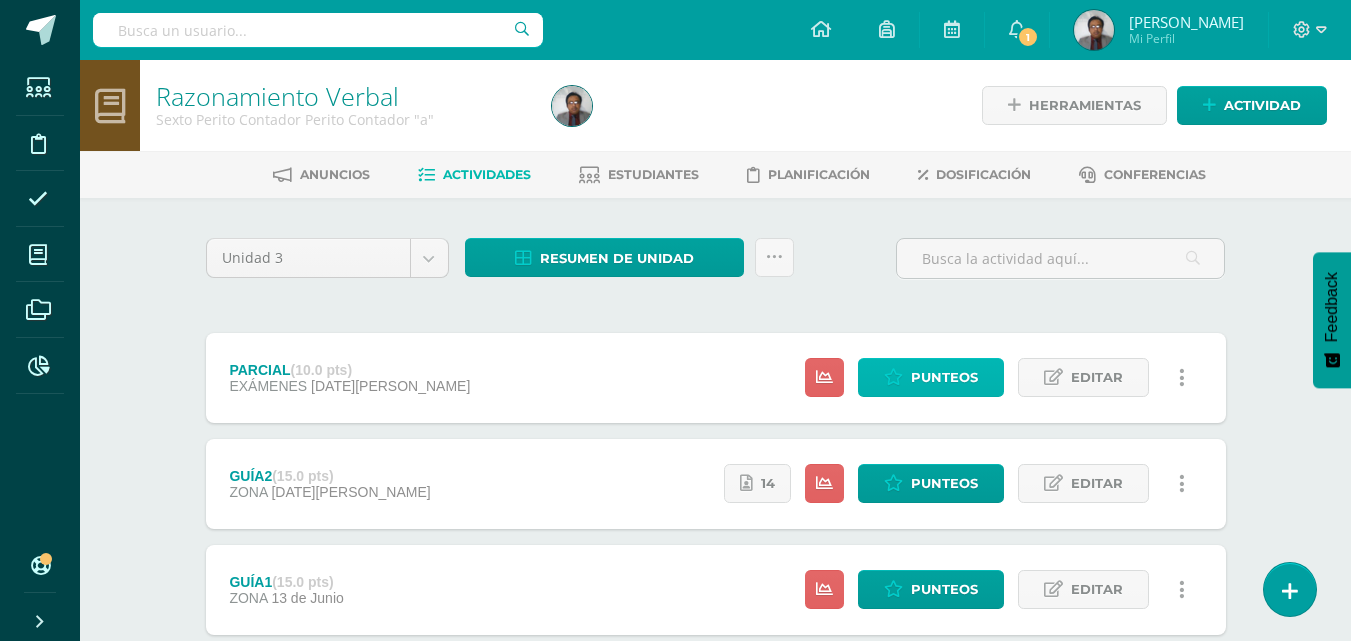 click on "Punteos" at bounding box center (944, 377) 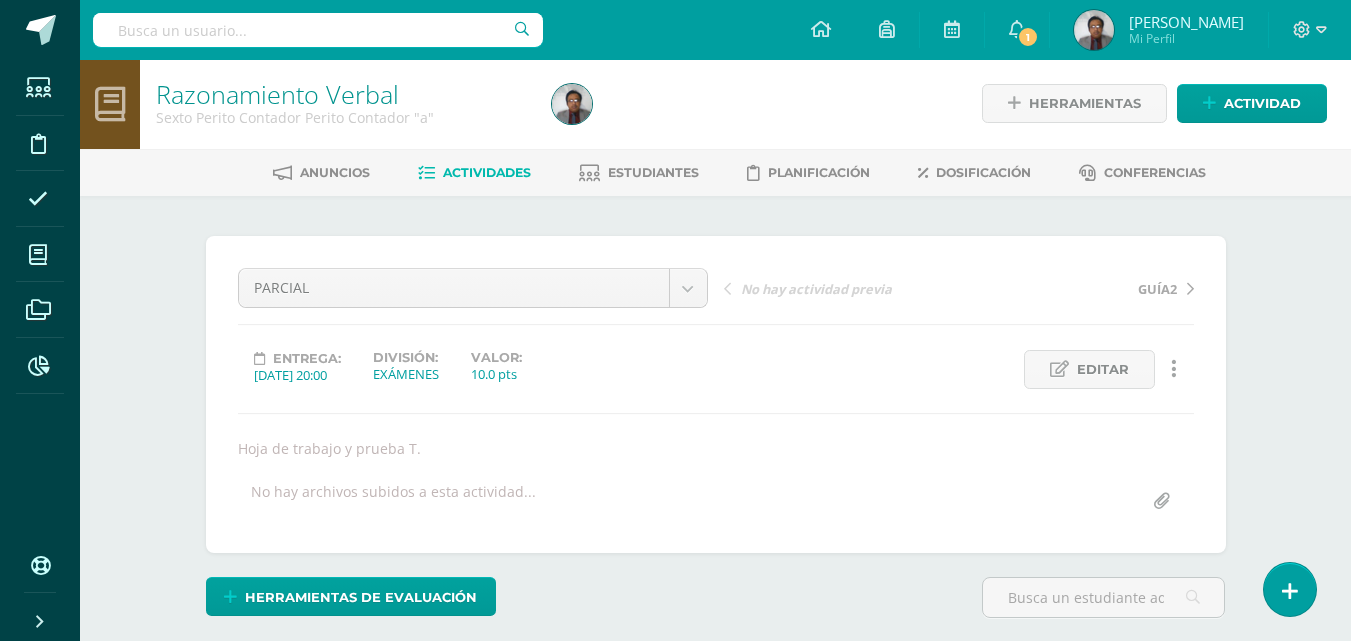 scroll, scrollTop: 3, scrollLeft: 0, axis: vertical 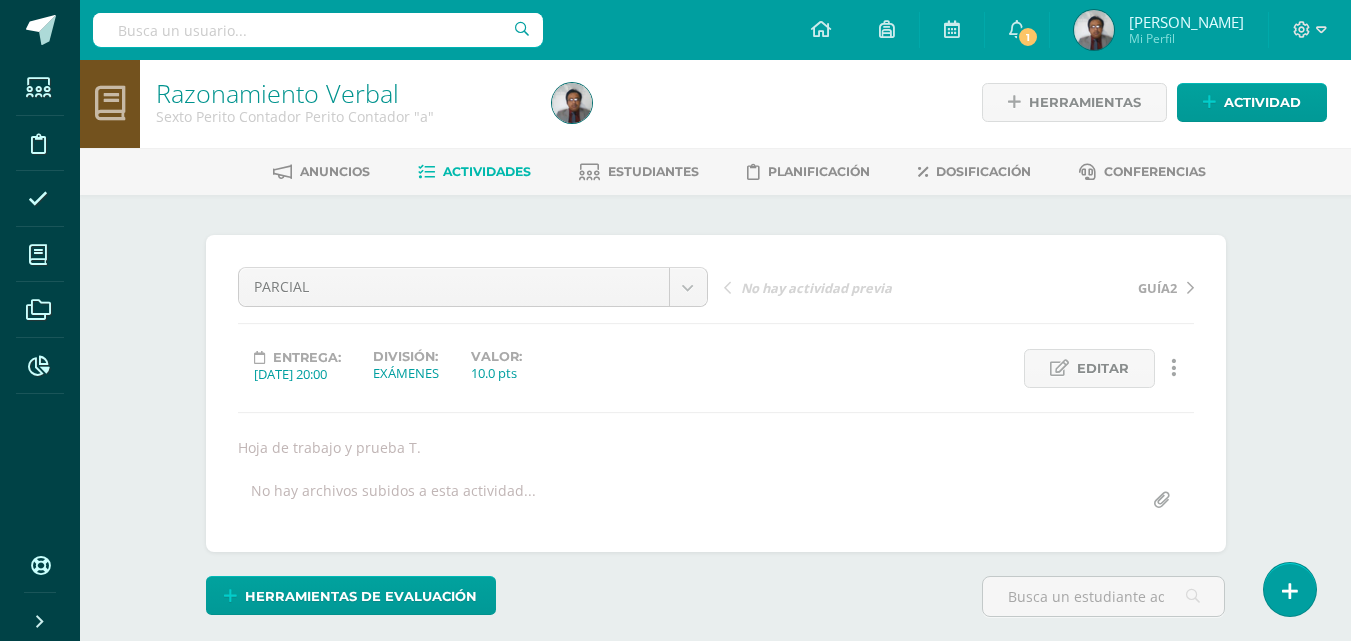 click on "PARCIAL                             PARCIAL GUÍA2 GUÍA1 No hay actividad previa GUÍA2 Entrega:
[DATE] 20:00
División:
EXÁMENES
Valor:
10.0 pts
Editar
Historial de actividad
Eliminar
Historial de actividad
Hoja de trabajo y prueba T.
No hay archivos subidos a esta actividad..." at bounding box center [716, 393] 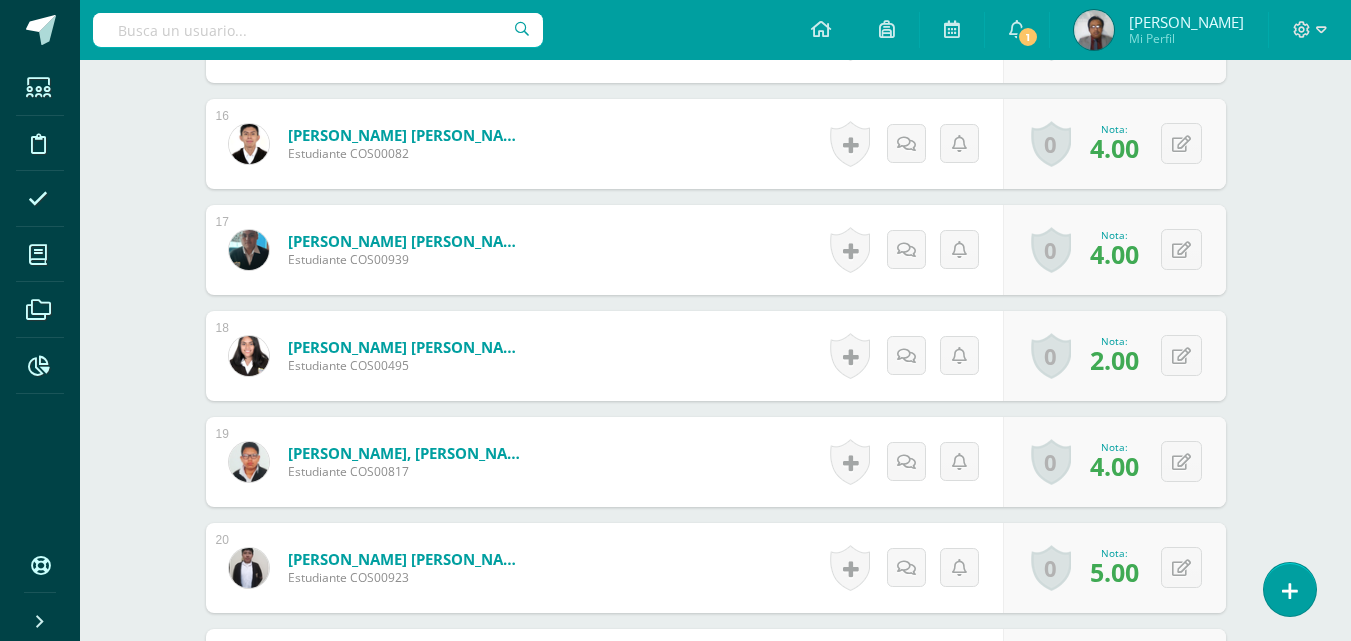 scroll, scrollTop: 2618, scrollLeft: 0, axis: vertical 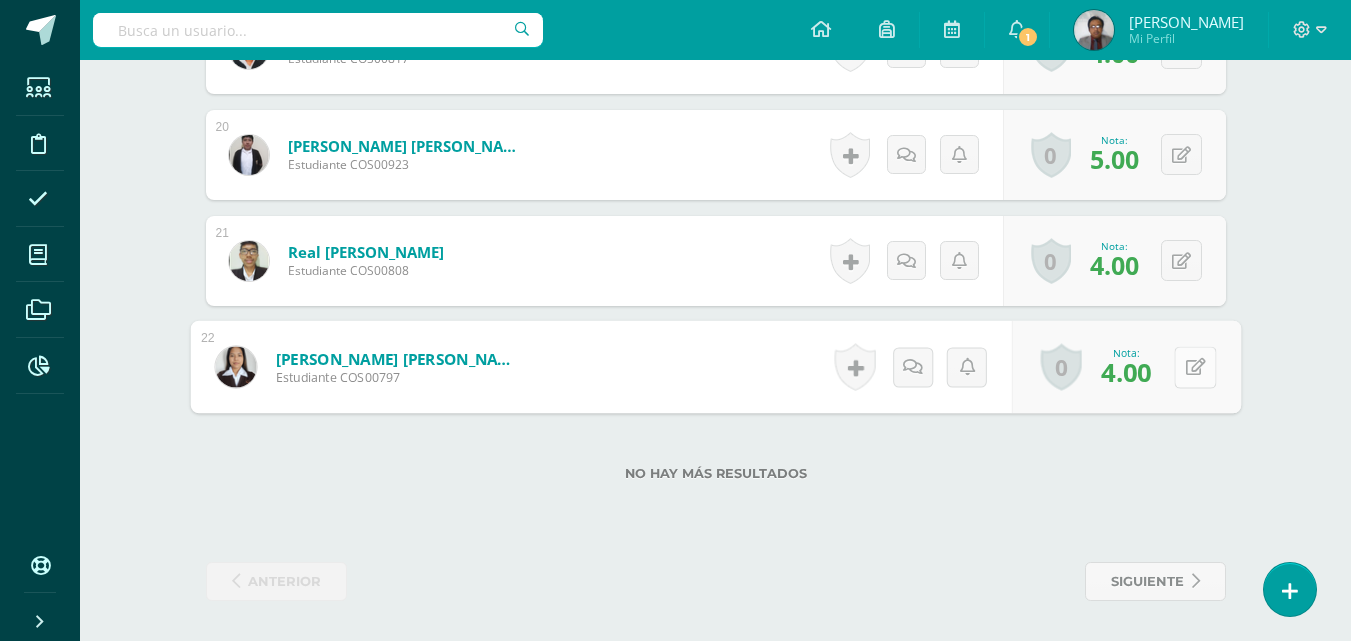click on "0
[GEOGRAPHIC_DATA]
Logros obtenidos
Aún no hay logros agregados
Nota:
4.00" at bounding box center (1125, 367) 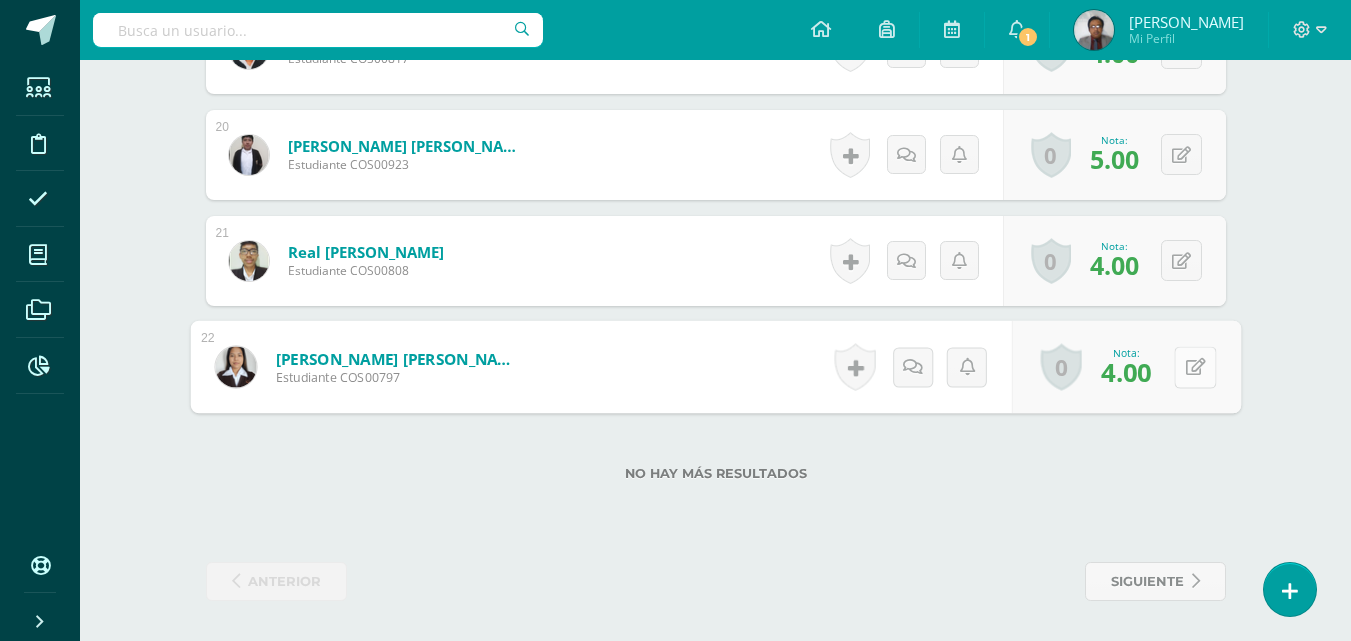 click at bounding box center [1195, 366] 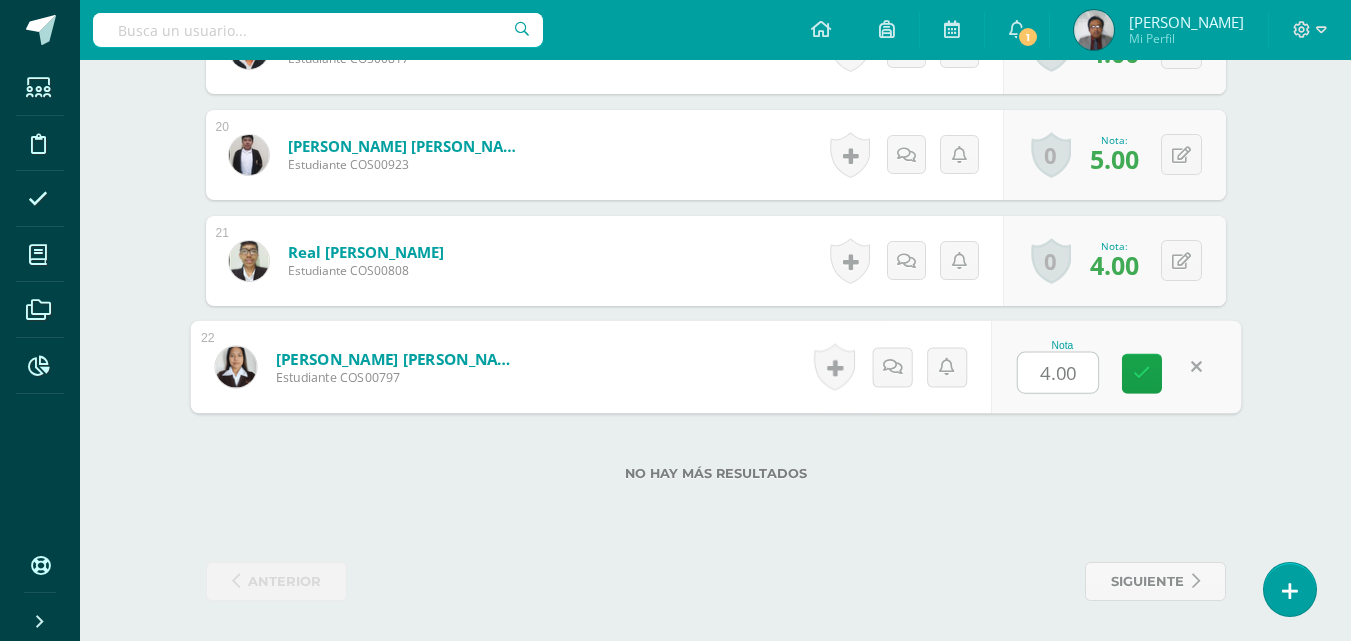 type on "7" 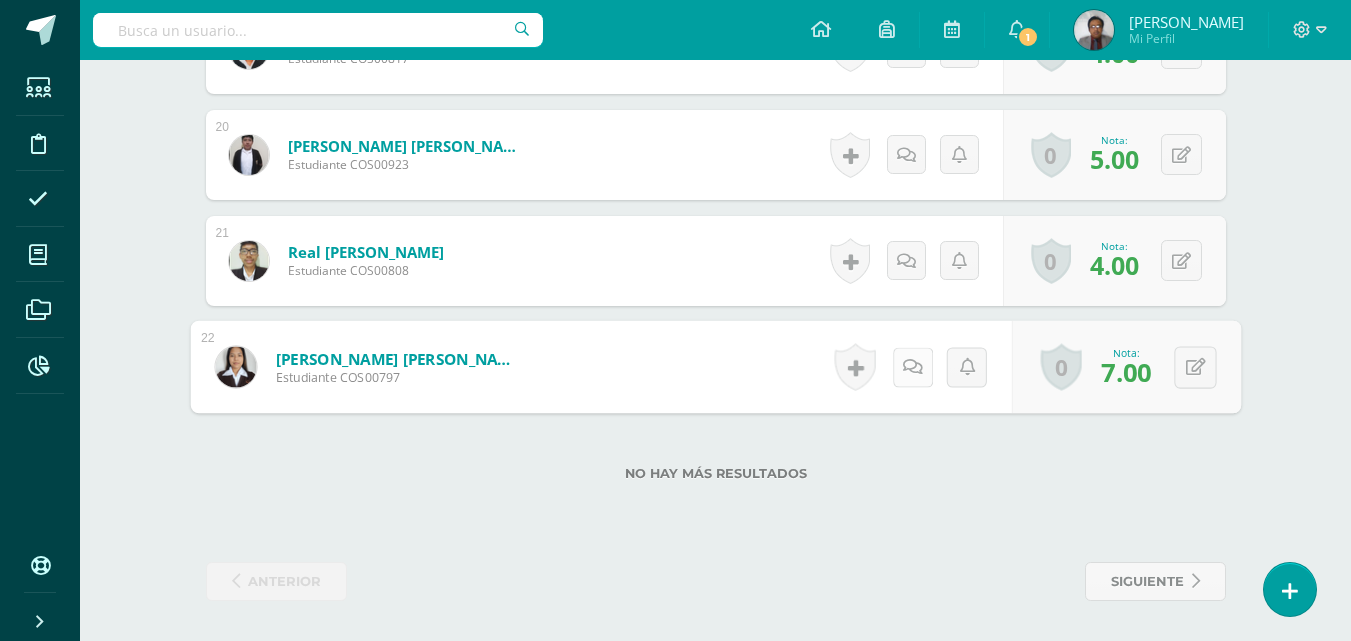 click at bounding box center [912, 367] 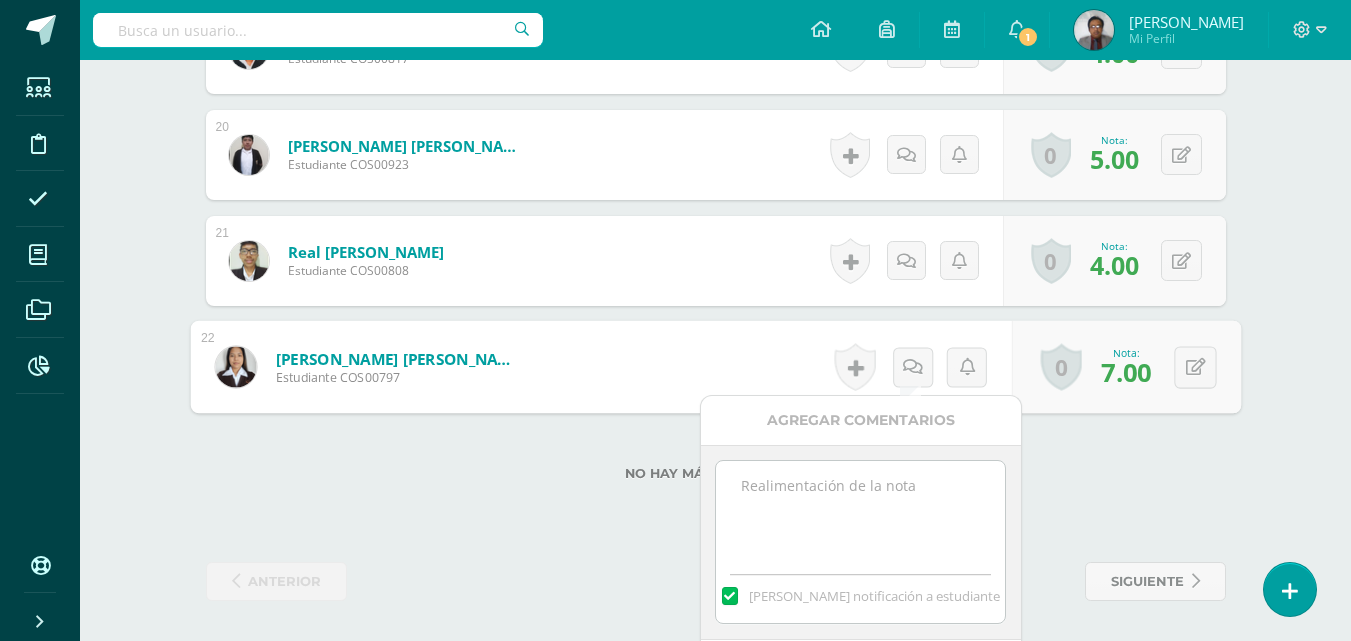 click at bounding box center [860, 511] 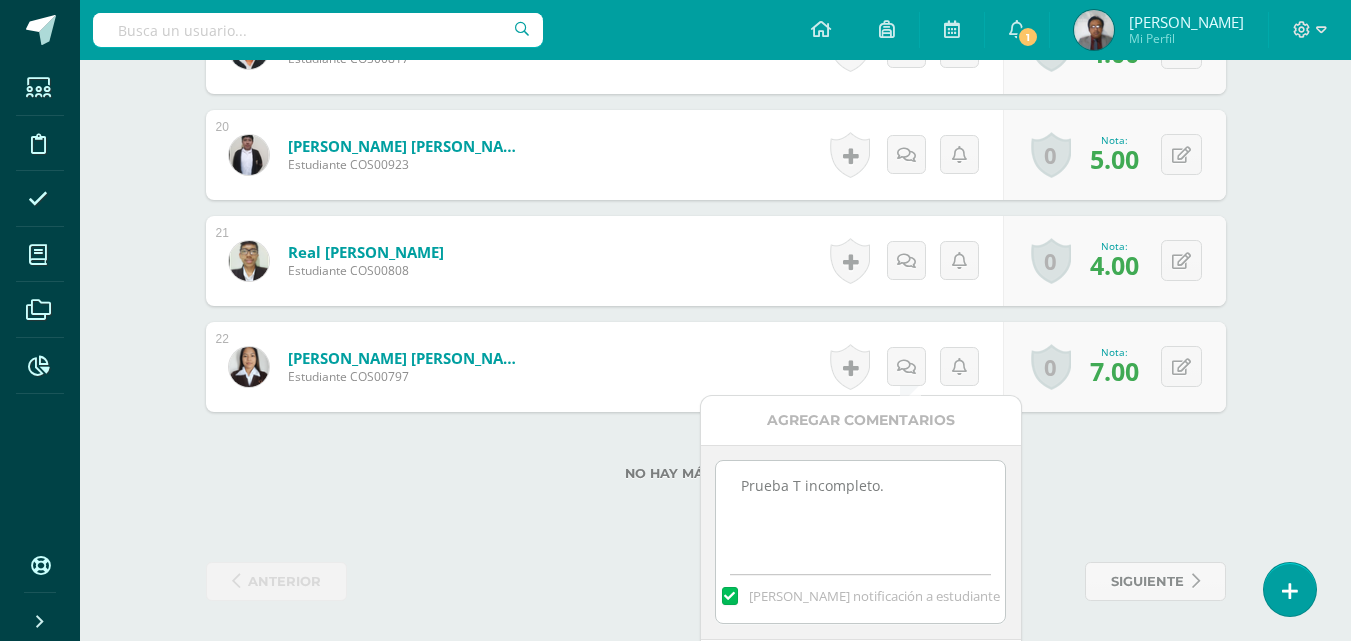 drag, startPoint x: 909, startPoint y: 492, endPoint x: 729, endPoint y: 486, distance: 180.09998 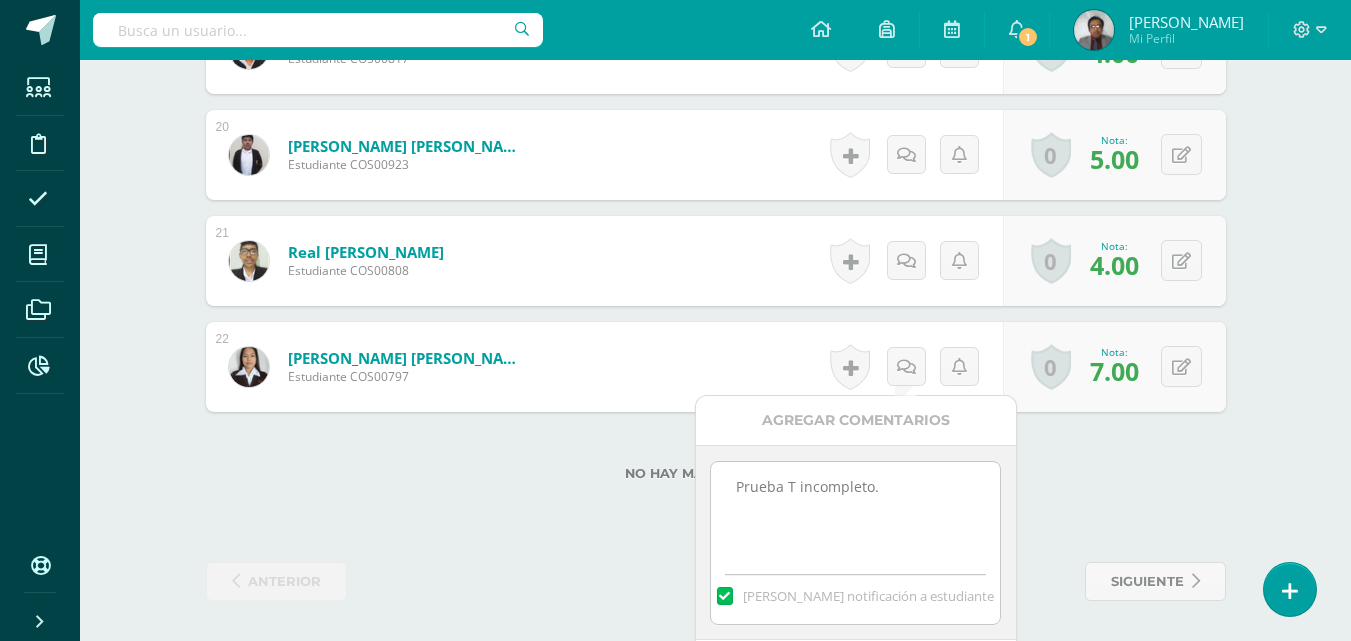 scroll, scrollTop: 2694, scrollLeft: 0, axis: vertical 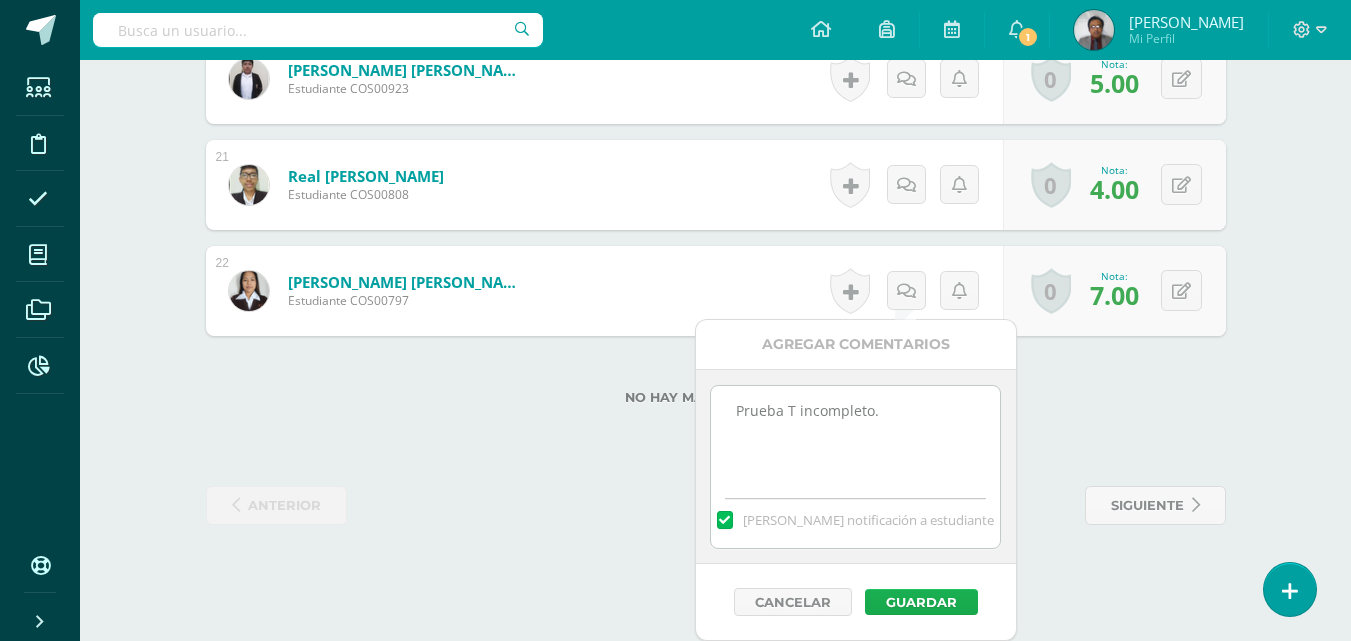 type on "Prueba T incompleto." 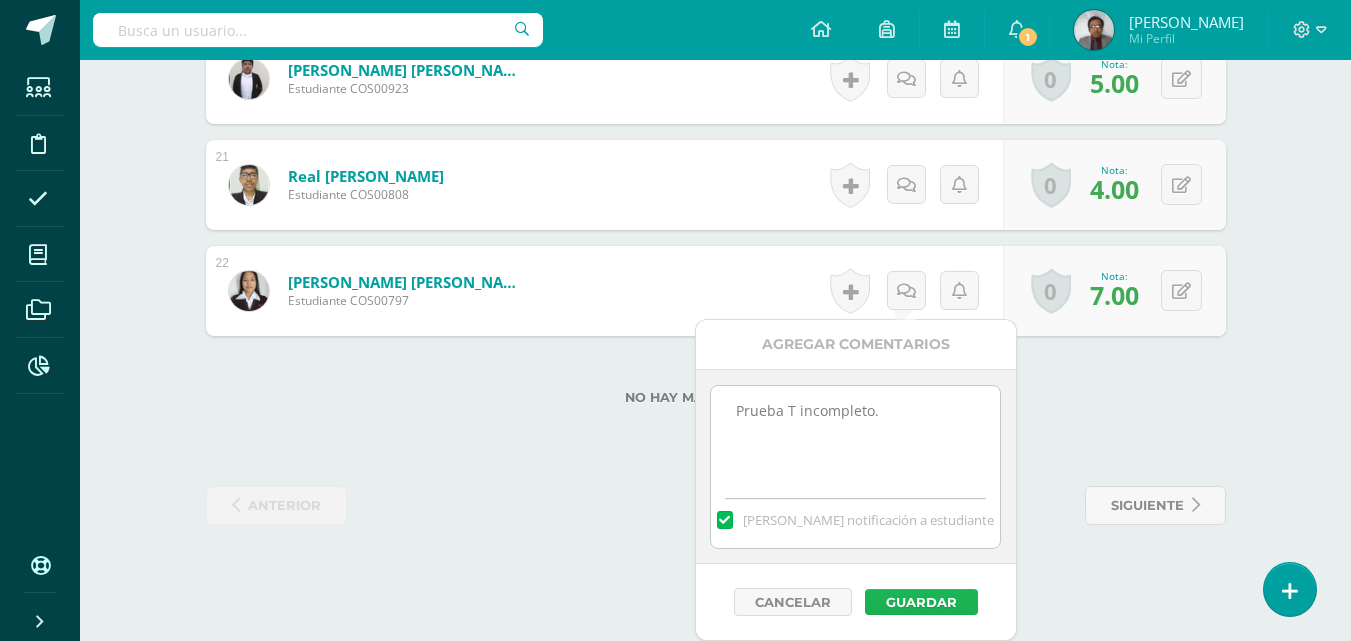 click on "Guardar" at bounding box center (921, 602) 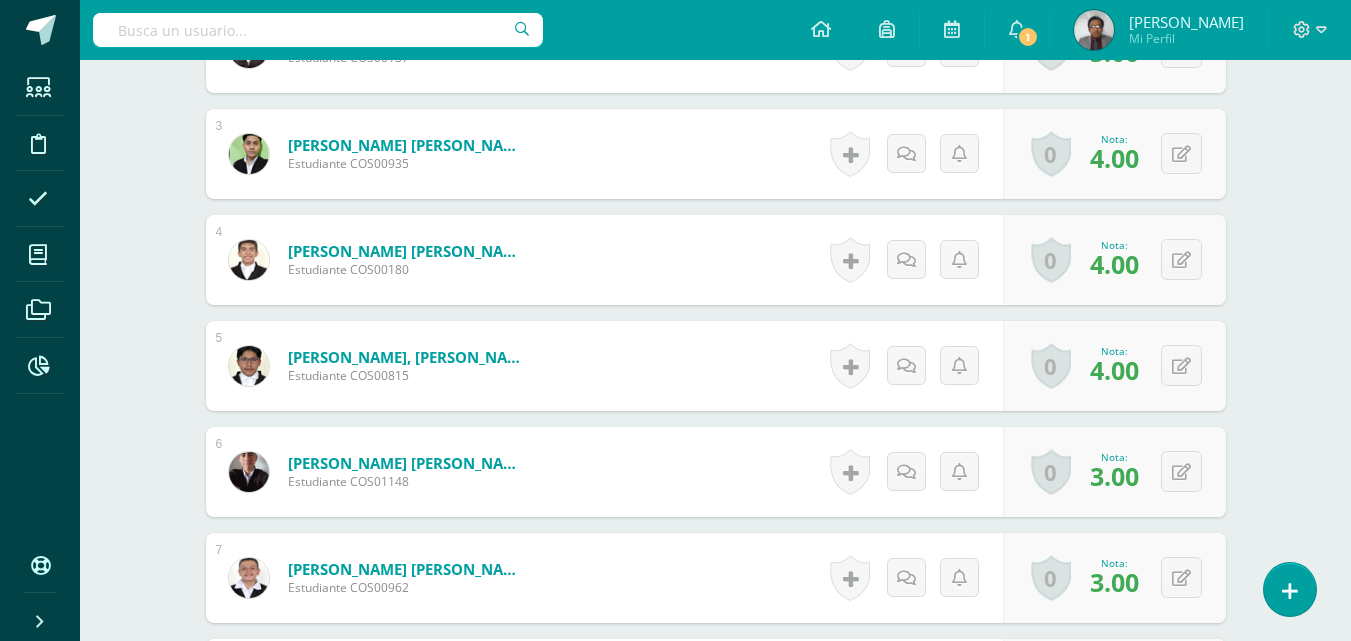 scroll, scrollTop: 718, scrollLeft: 0, axis: vertical 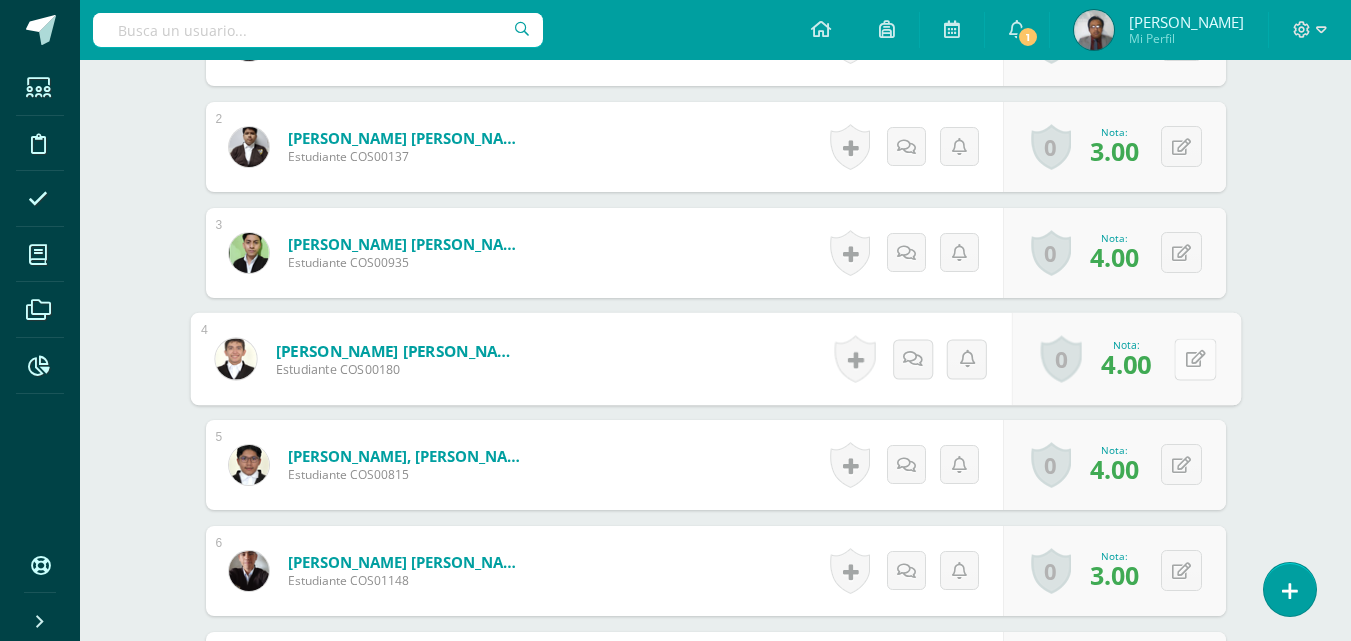 click at bounding box center (1195, 358) 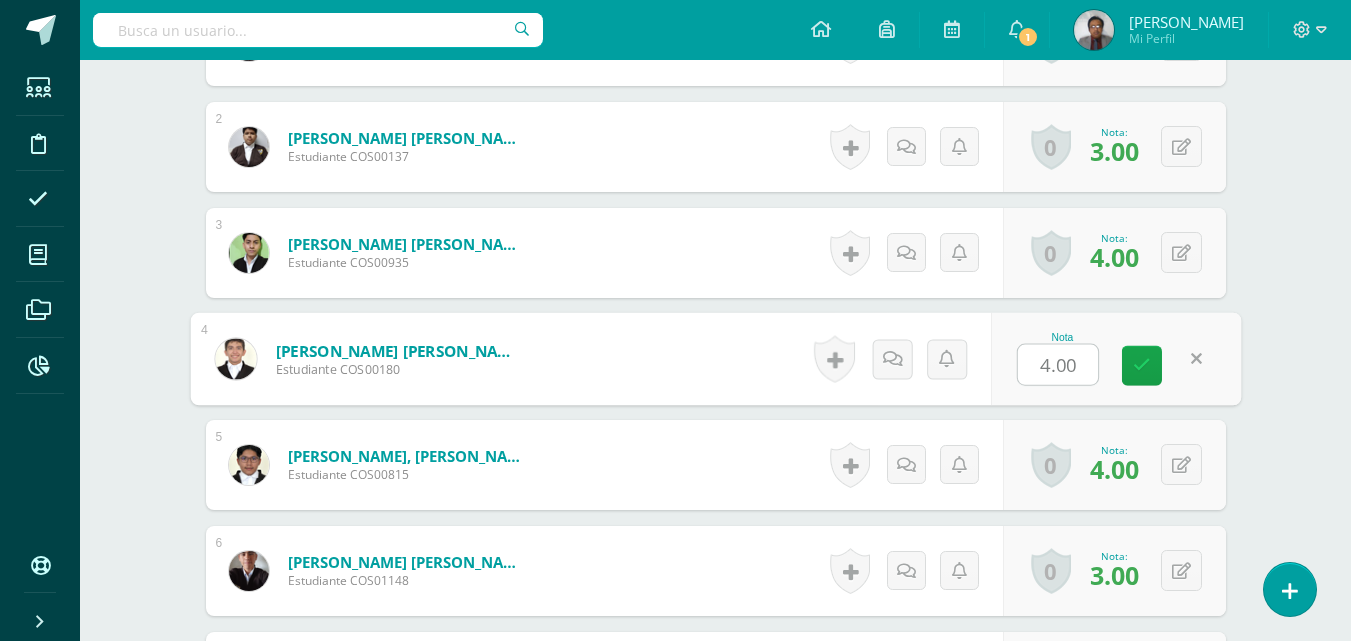type on "9" 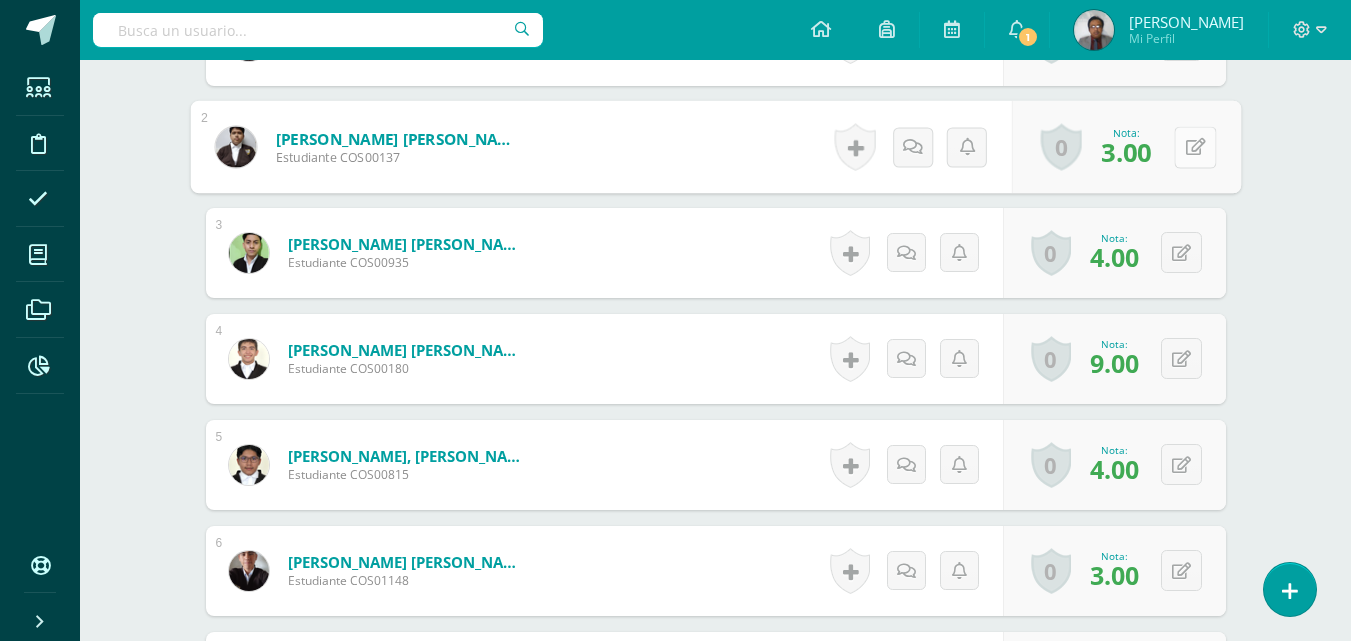 click at bounding box center [1195, 147] 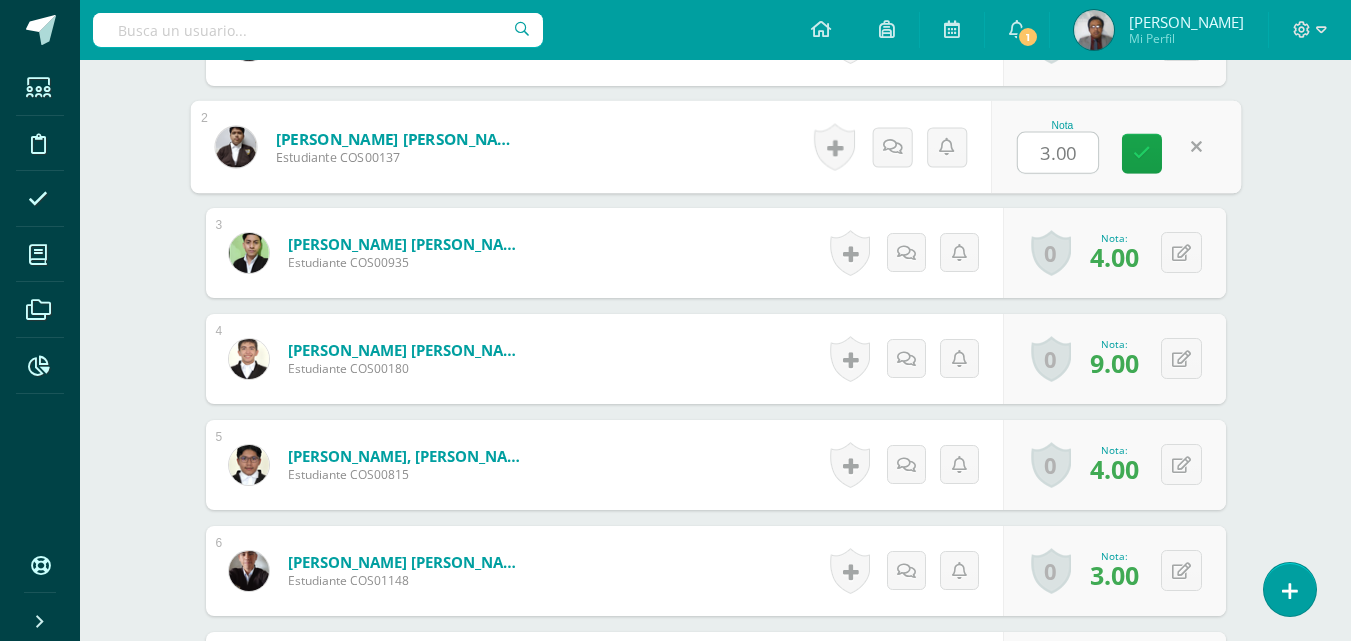 type on "8" 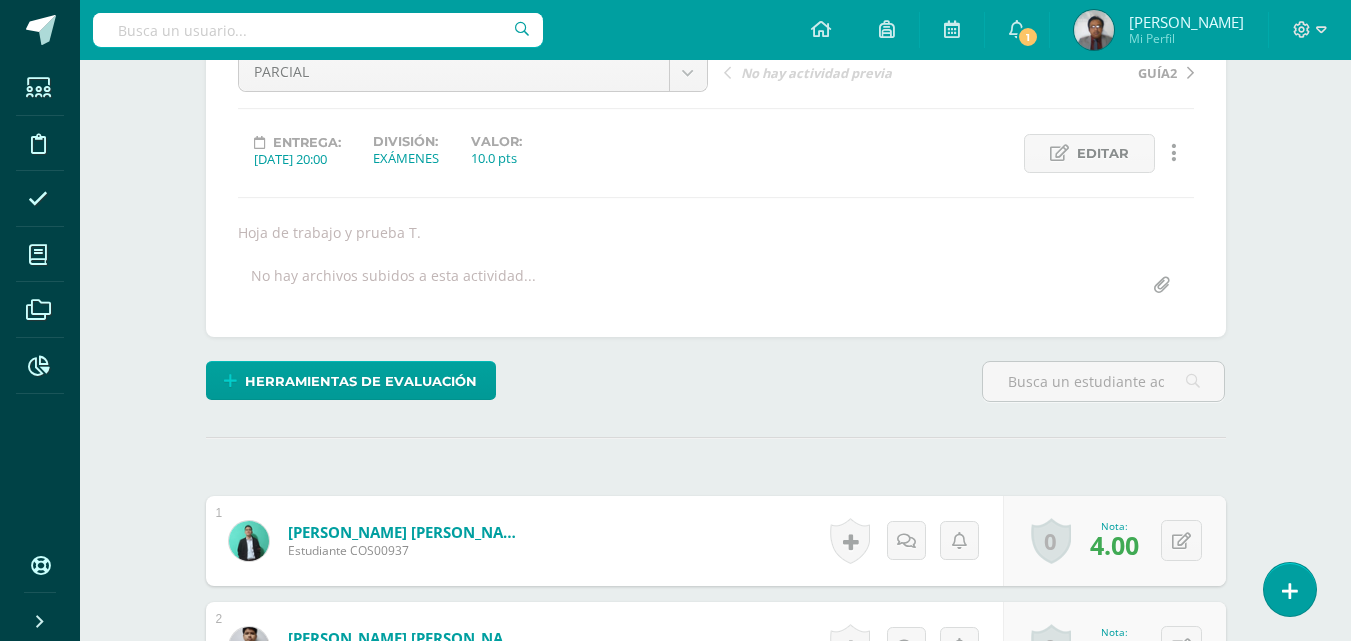 scroll, scrollTop: 2618, scrollLeft: 0, axis: vertical 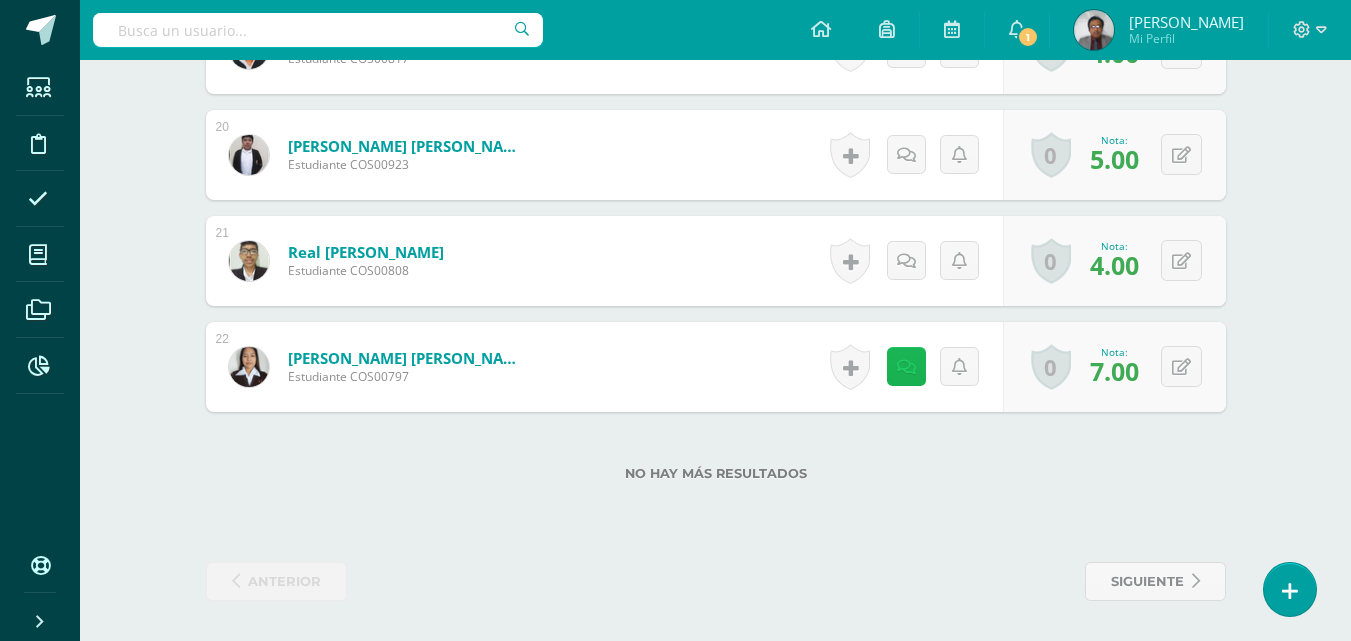 click at bounding box center [906, 366] 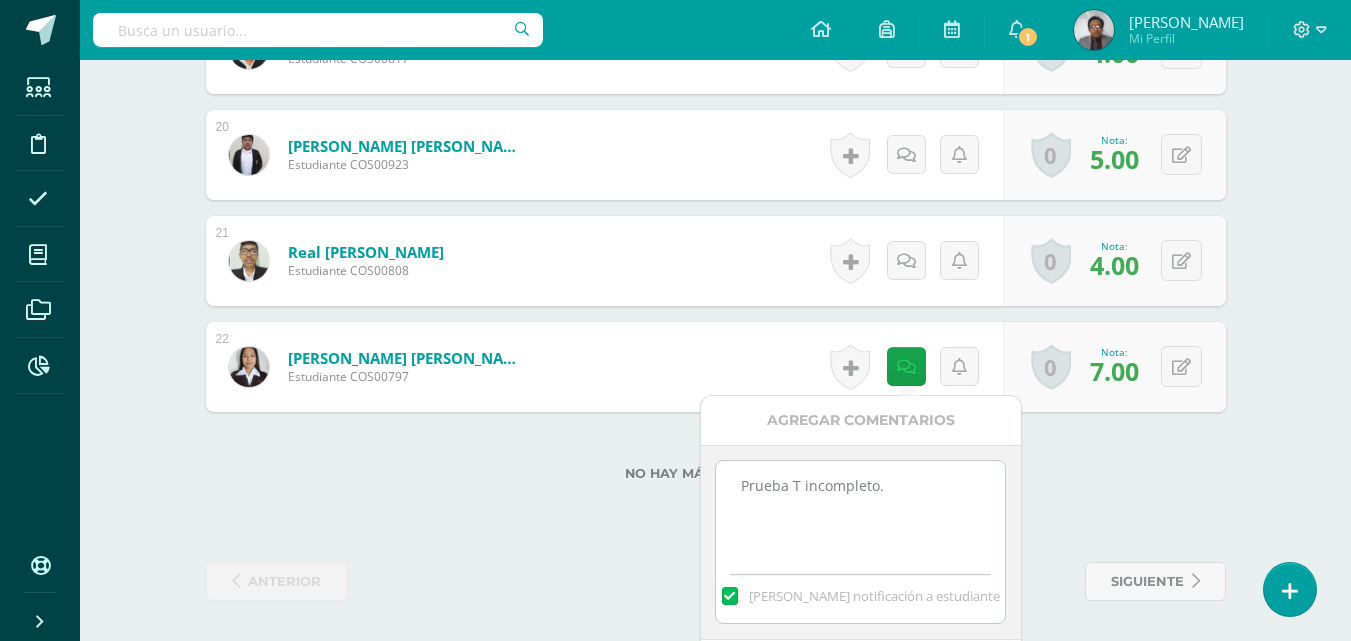 click on "¿Estás seguro que quieres  eliminar  esta actividad?
Esto borrará la actividad y cualquier nota que hayas registrado
permanentemente. Esta acción no se puede revertir. Cancelar Eliminar
Administración de escalas de valoración
escala de valoración
Aún no has creado una escala de valoración.
Cancelar Agregar nueva escala de valoración: Agrega una división a la escala de valoración  (ej. Ortografía, redacción, trabajo en equipo, etc.)
Agregar
Cancelar Crear escala de valoración
Agrega listas de cotejo
Mostrar todos                             Mostrar todos Mis listas Generales Comunicación y Lenguaje Matemática Ciencia Estudios Sociales Arte Debate 1" at bounding box center [716, -890] 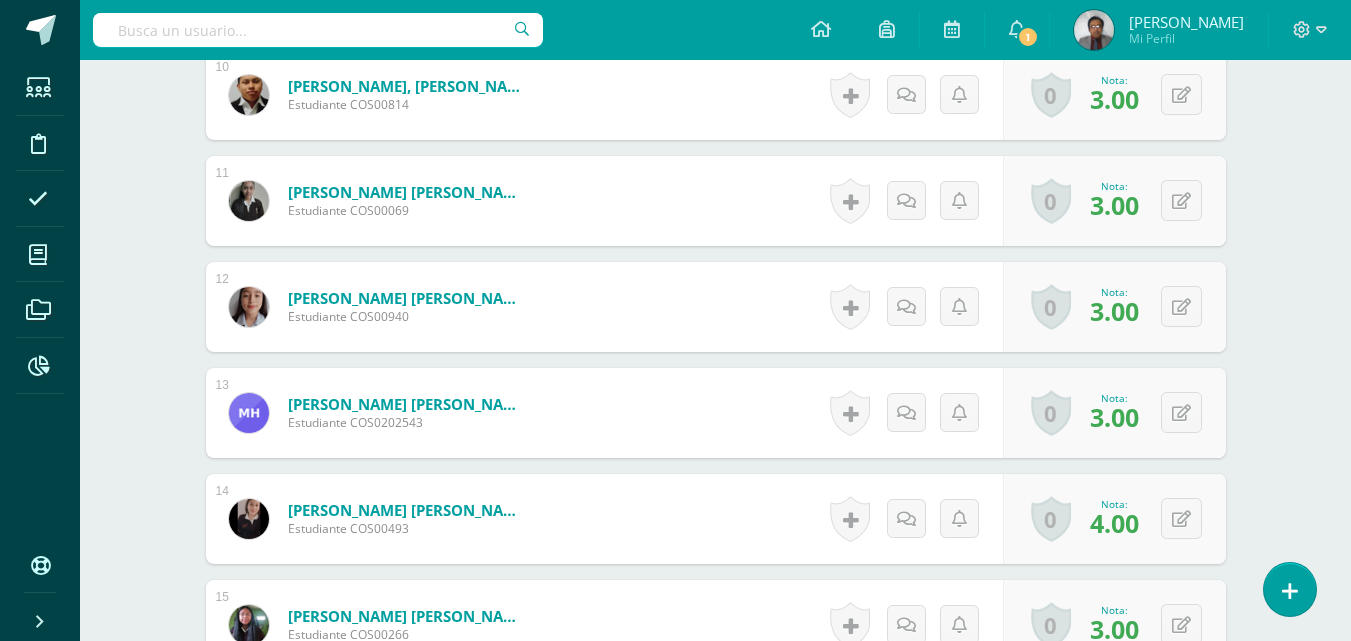 scroll, scrollTop: 1418, scrollLeft: 0, axis: vertical 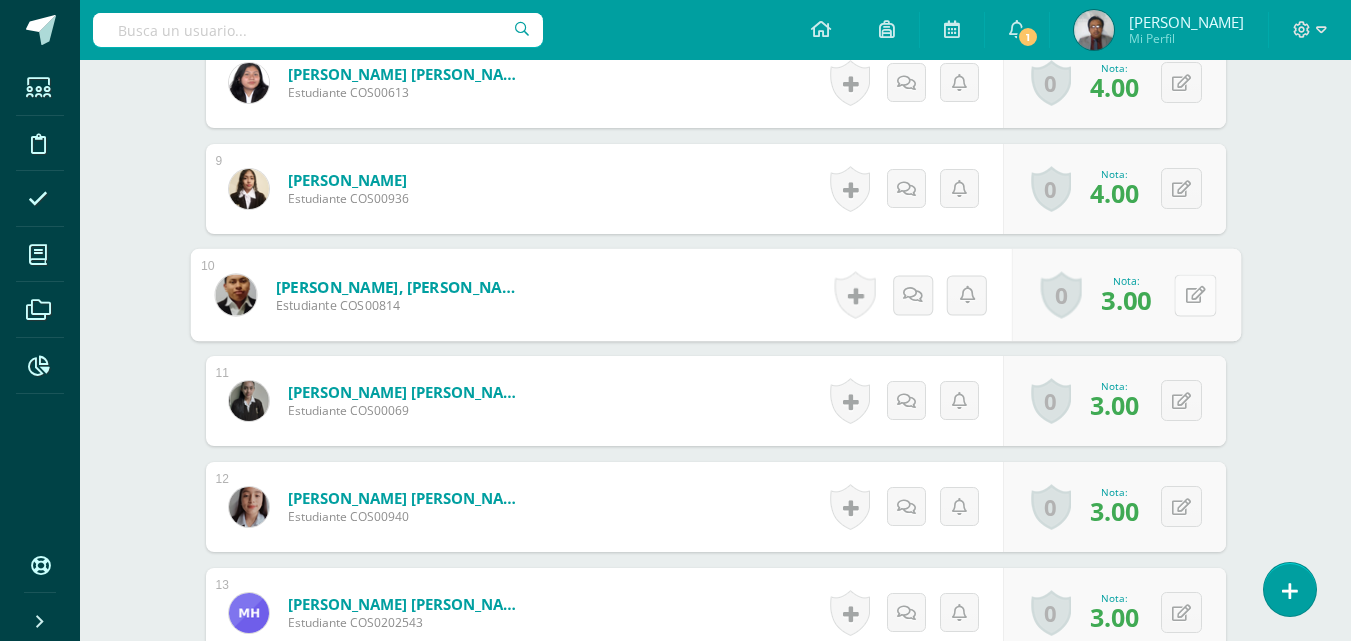 click at bounding box center (1195, 295) 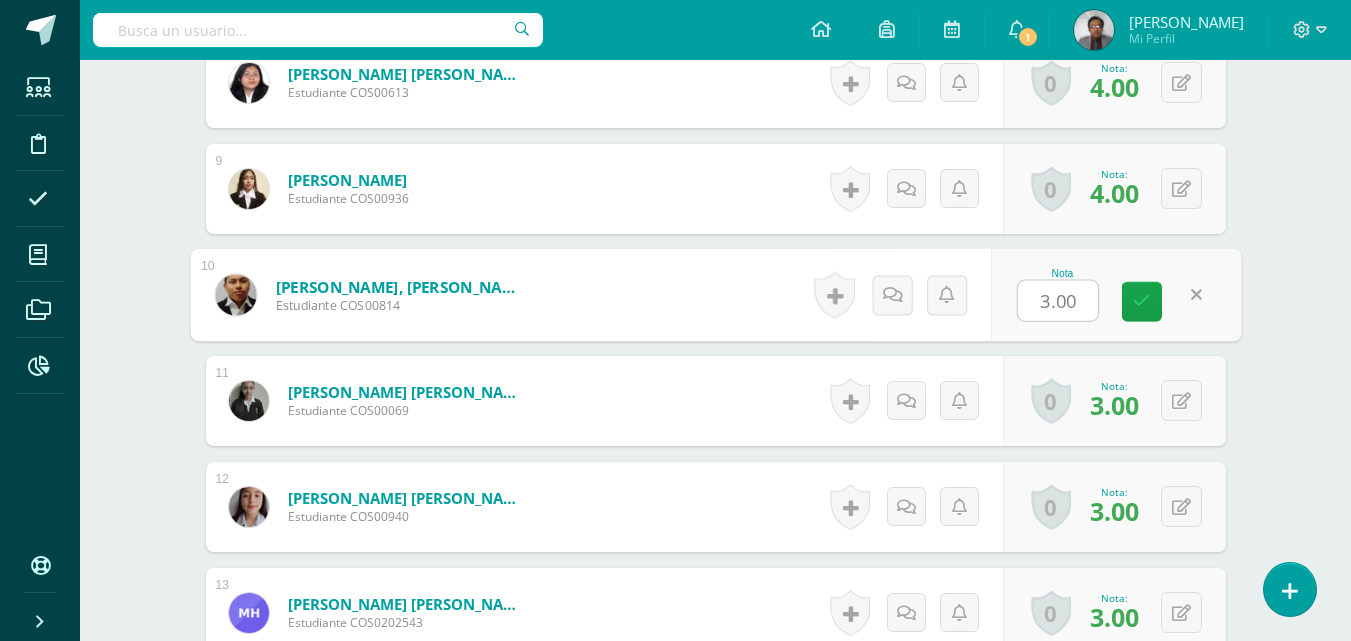 type on "4" 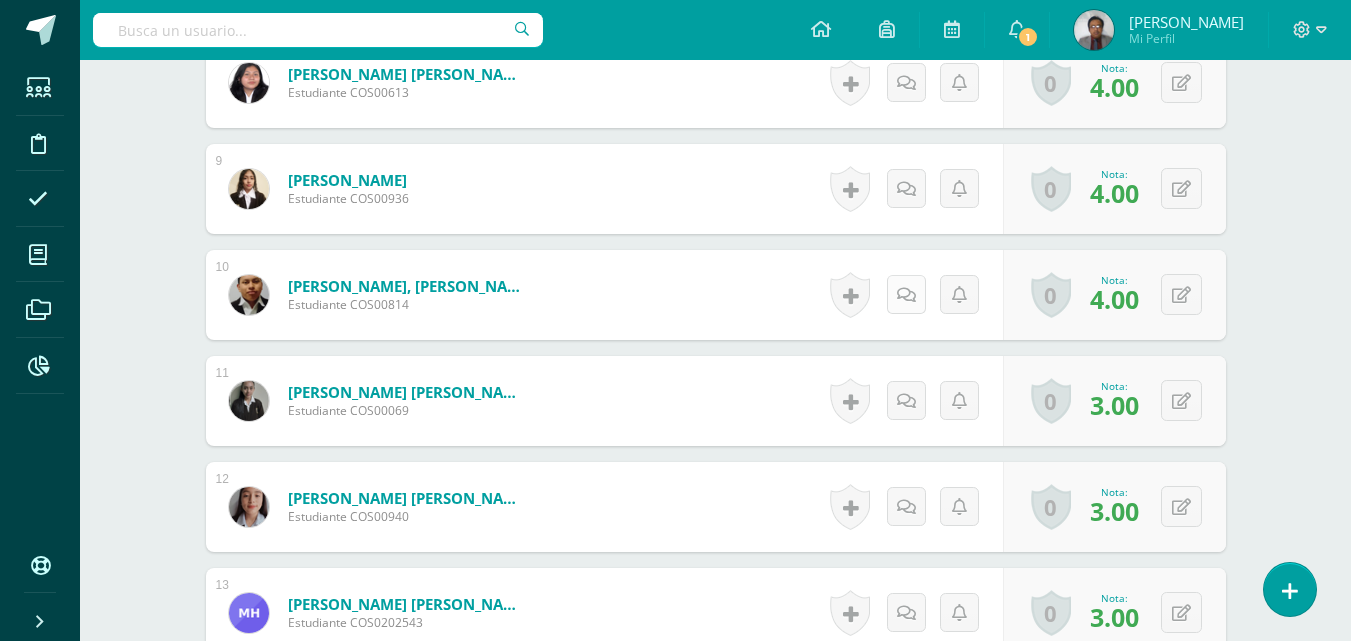 click at bounding box center (906, 295) 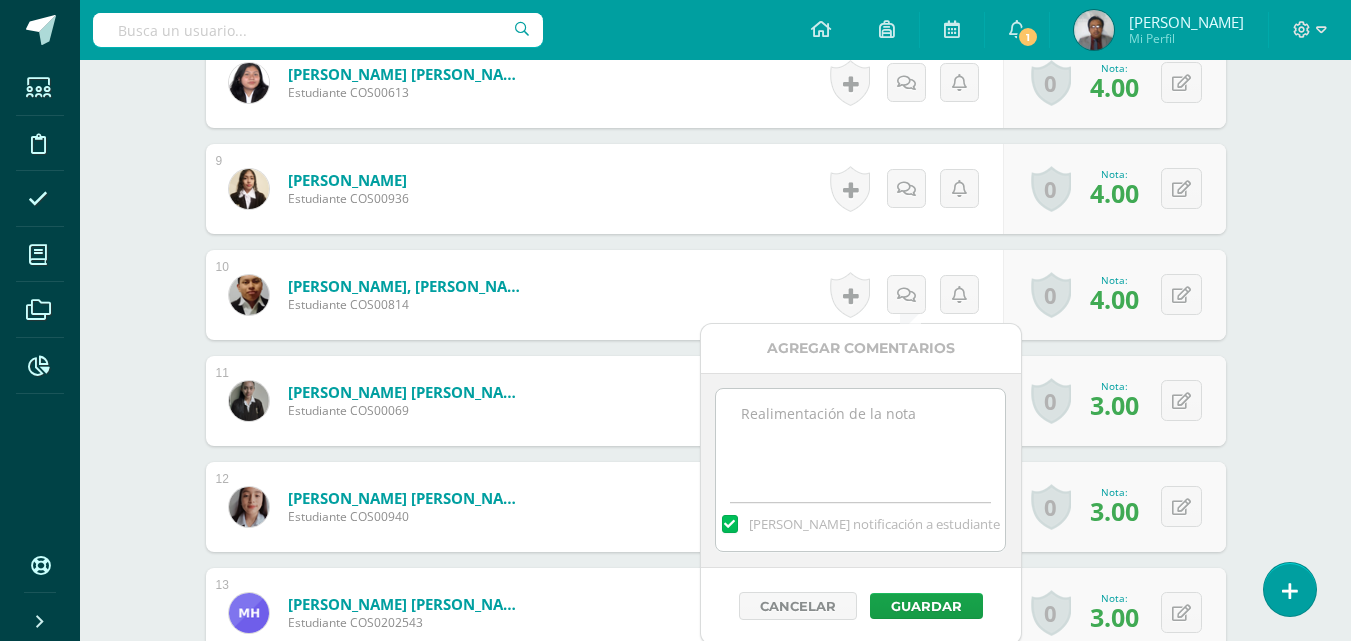 click at bounding box center (860, 439) 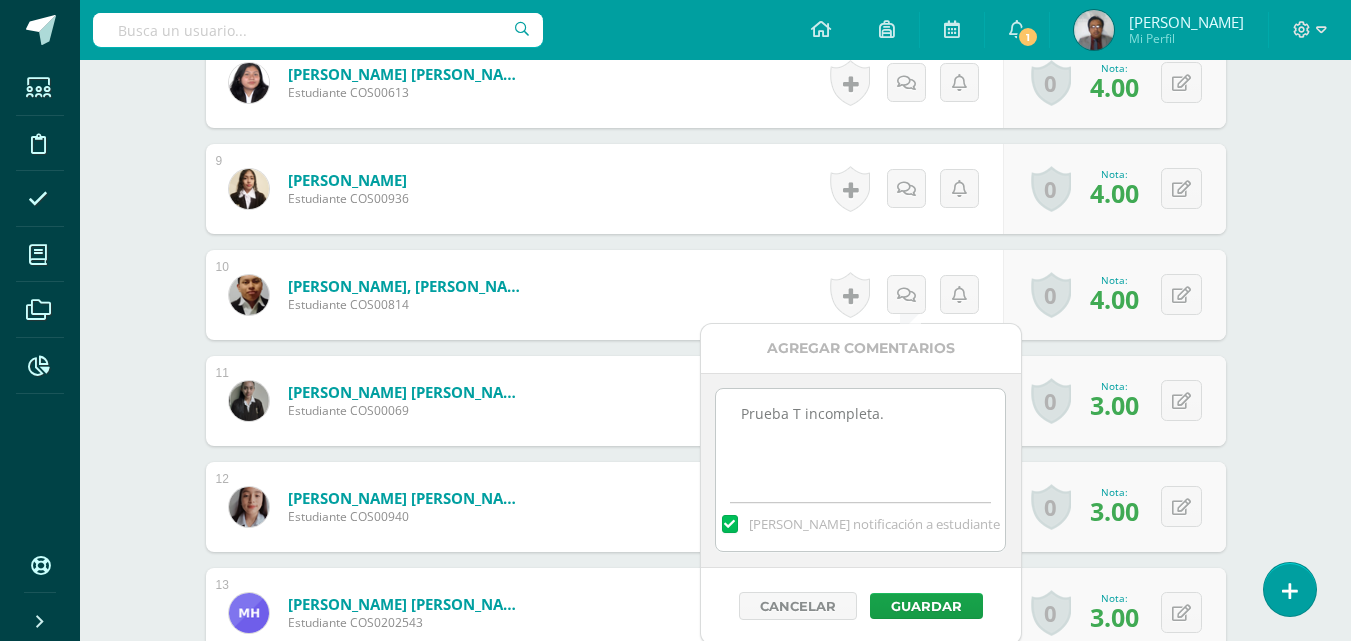 drag, startPoint x: 904, startPoint y: 428, endPoint x: 732, endPoint y: 410, distance: 172.9393 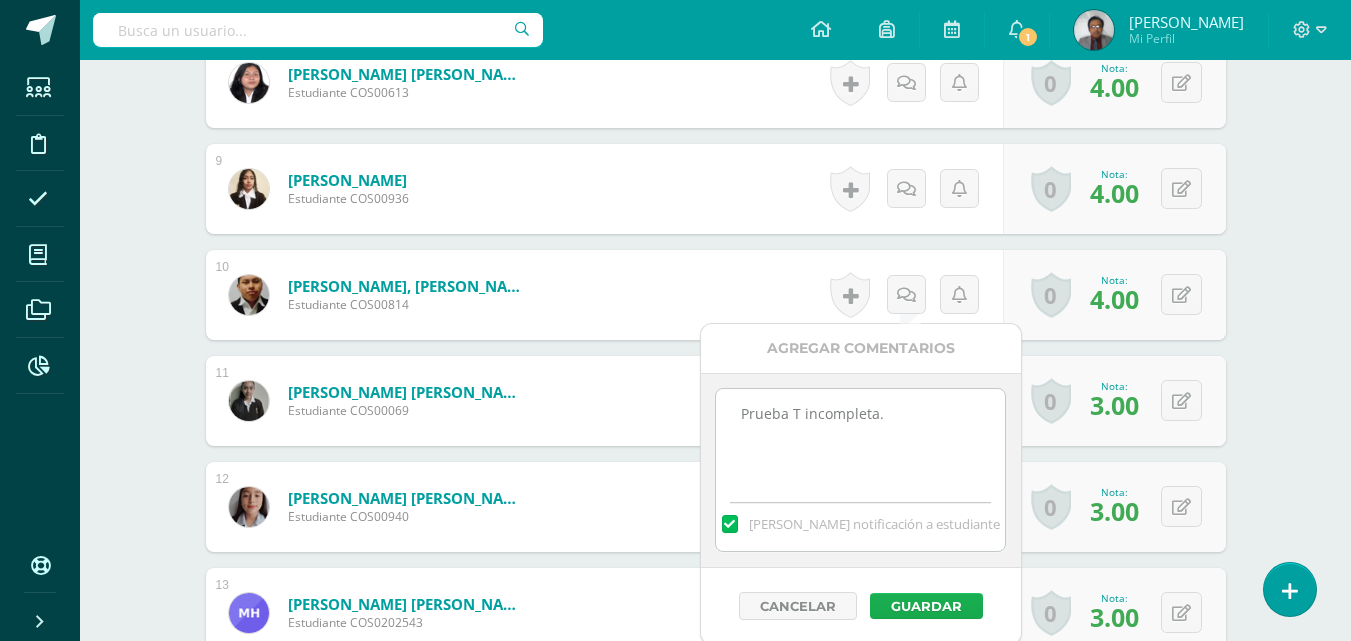 type on "Prueba T incompleta." 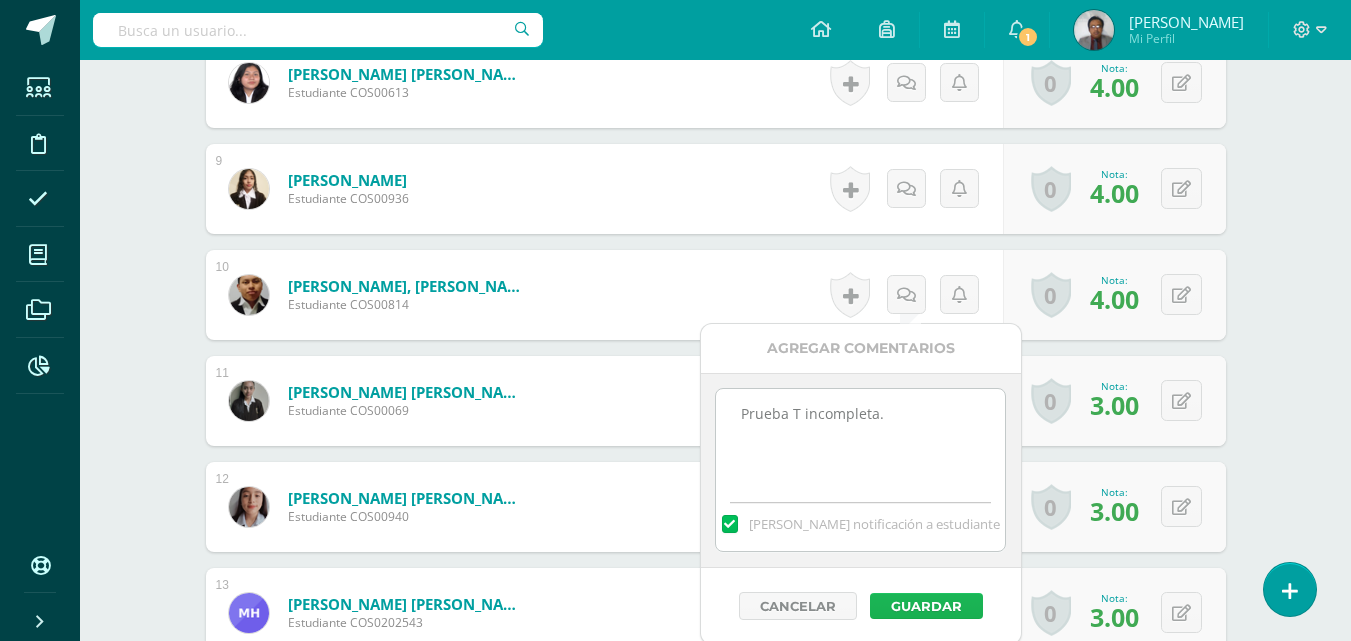 click on "Guardar" at bounding box center [926, 606] 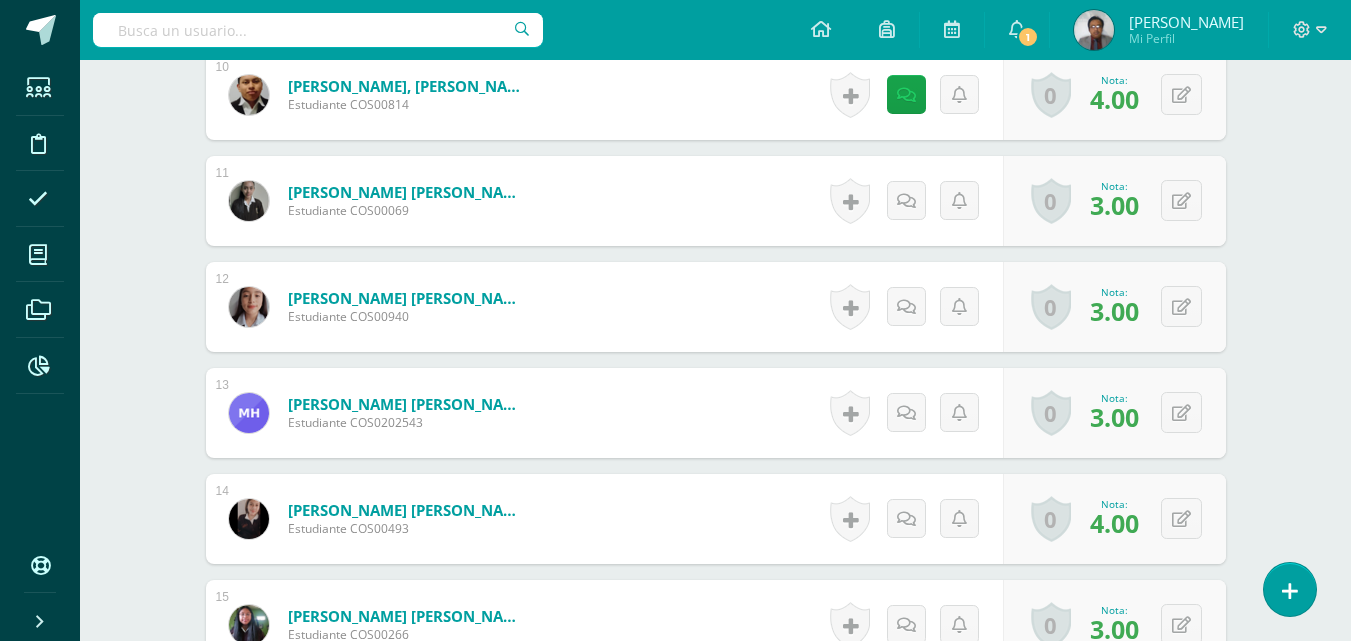 scroll, scrollTop: 1818, scrollLeft: 0, axis: vertical 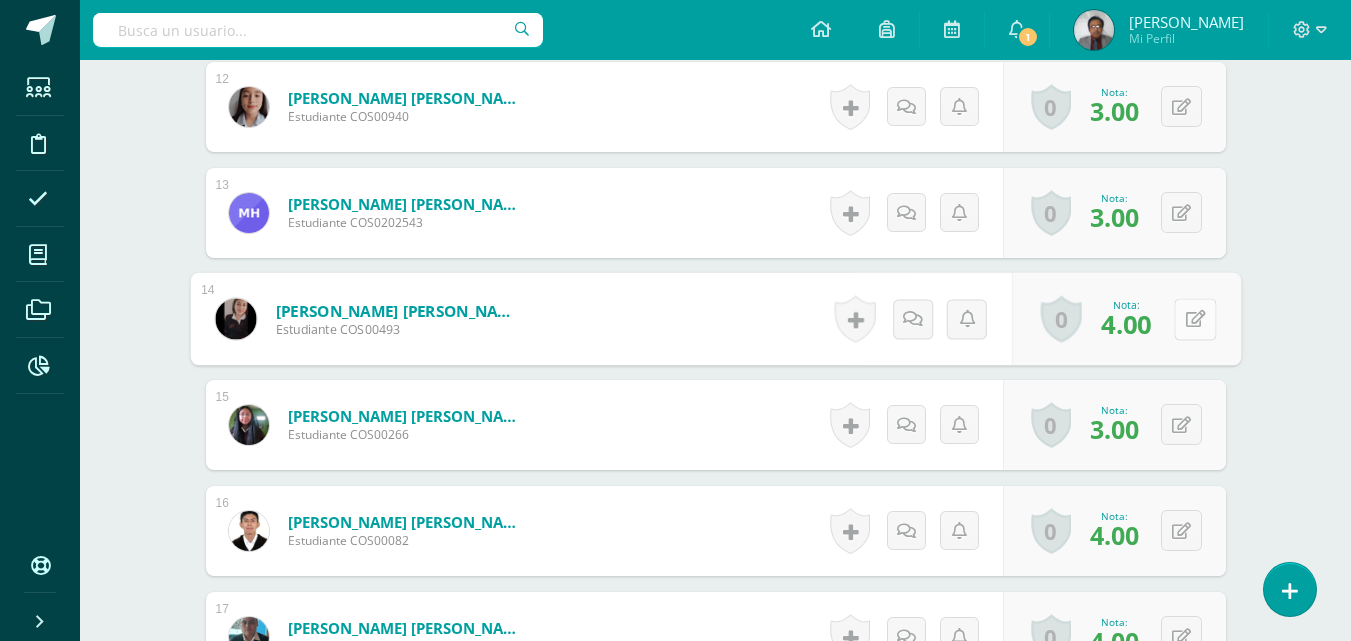 click at bounding box center (1195, 318) 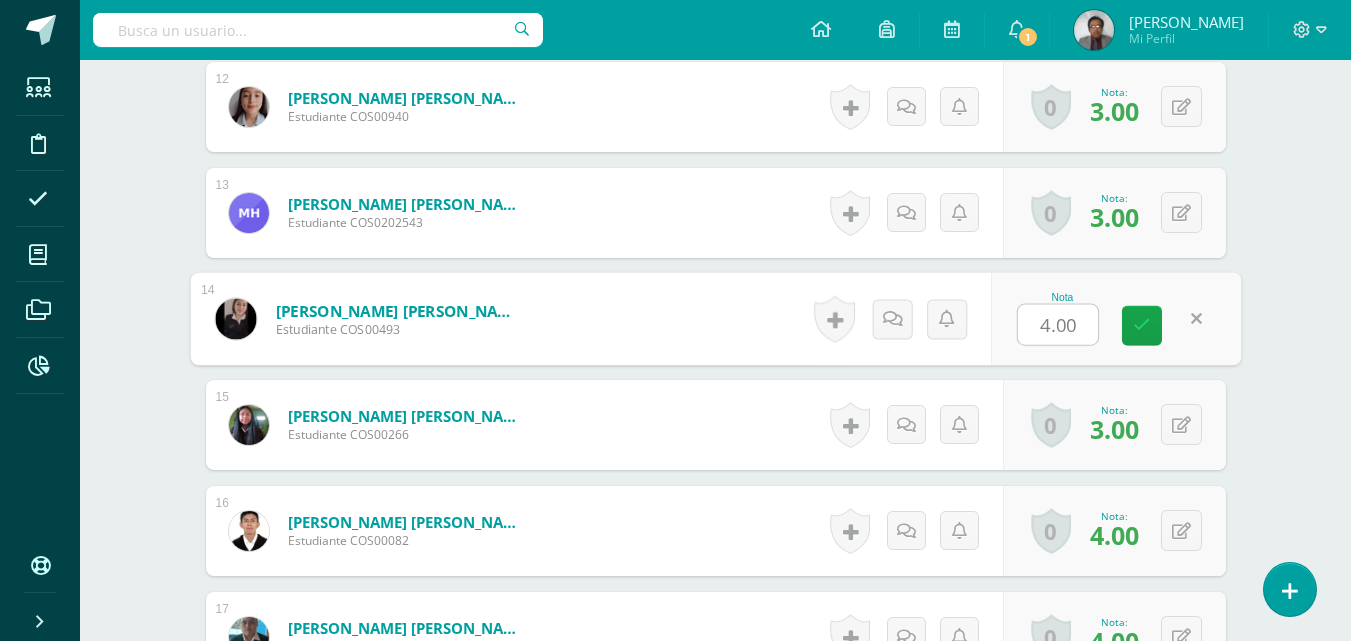 type on "5" 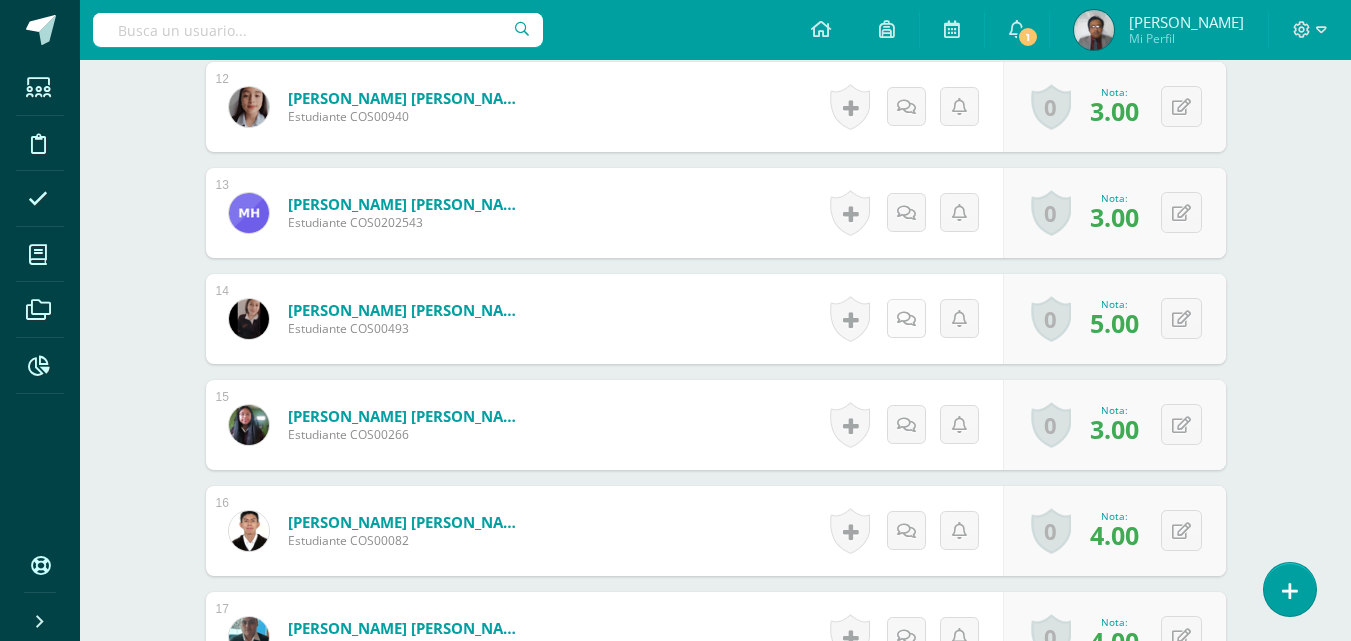 click at bounding box center (906, 318) 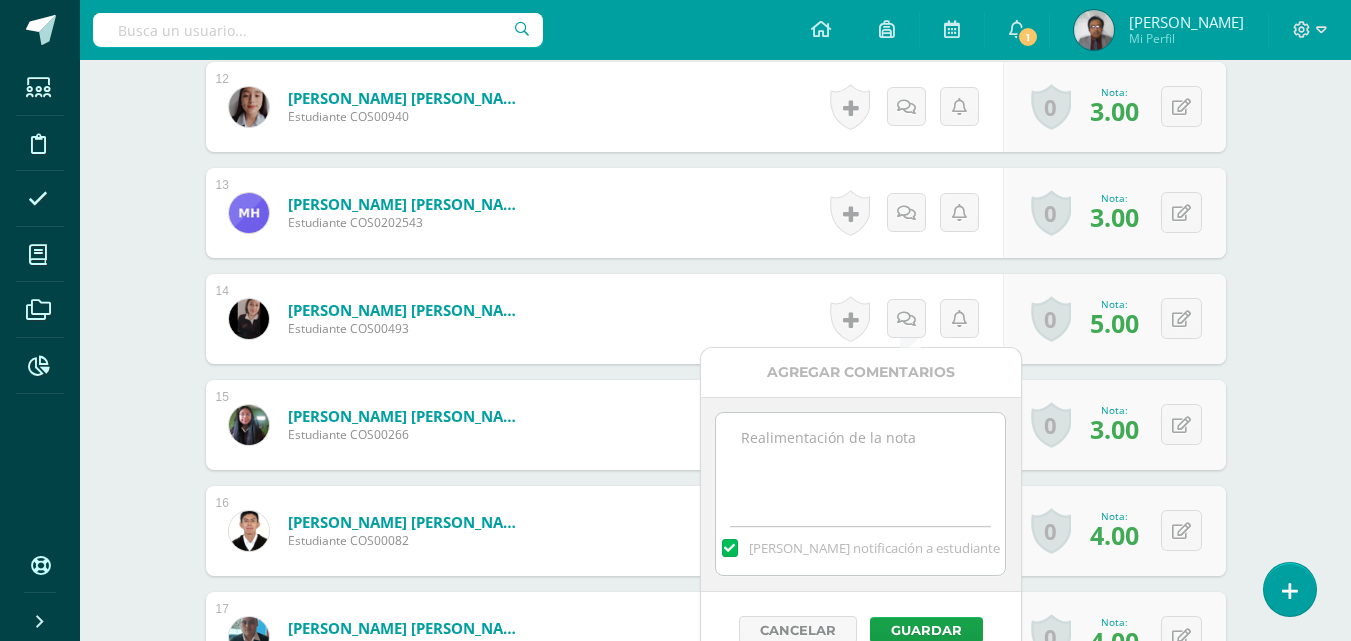 click at bounding box center (860, 463) 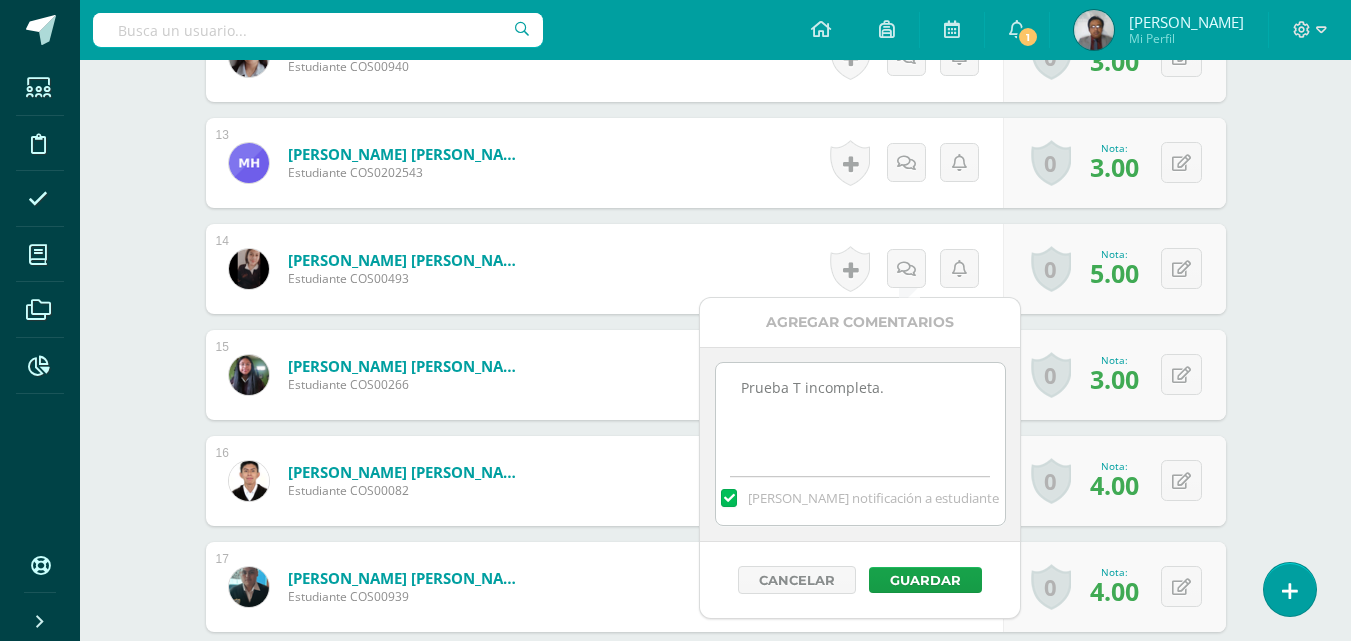 scroll, scrollTop: 1918, scrollLeft: 0, axis: vertical 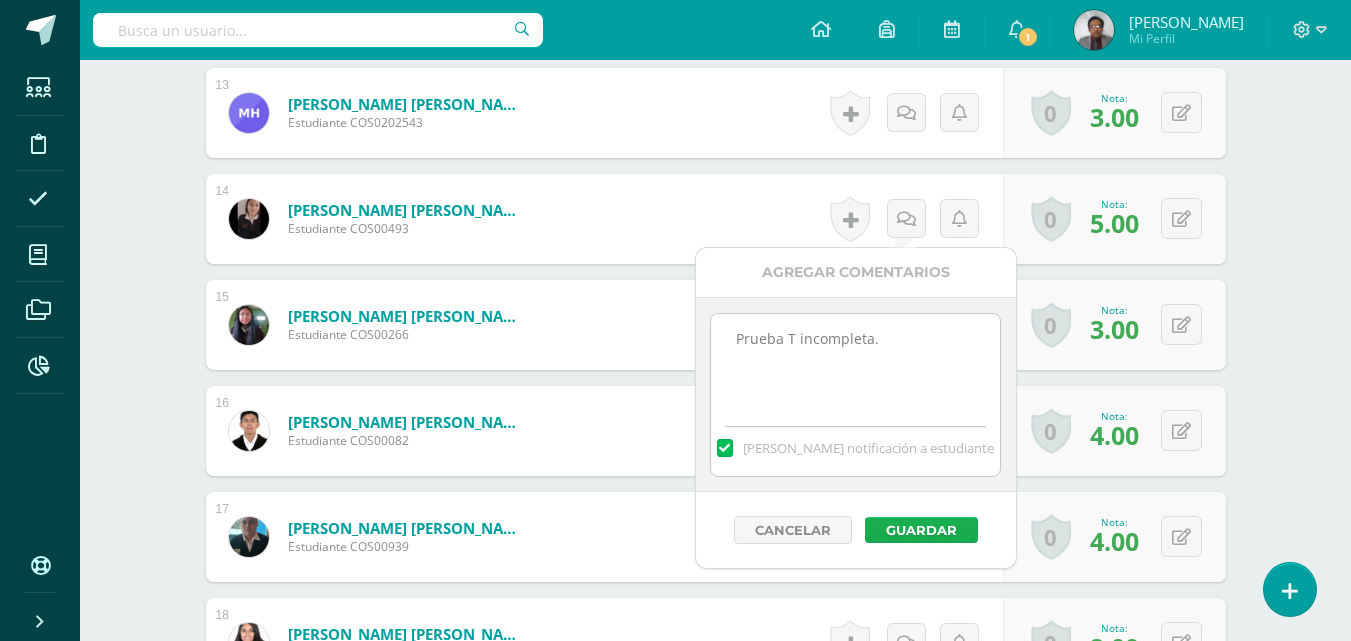 type on "Prueba T incompleta." 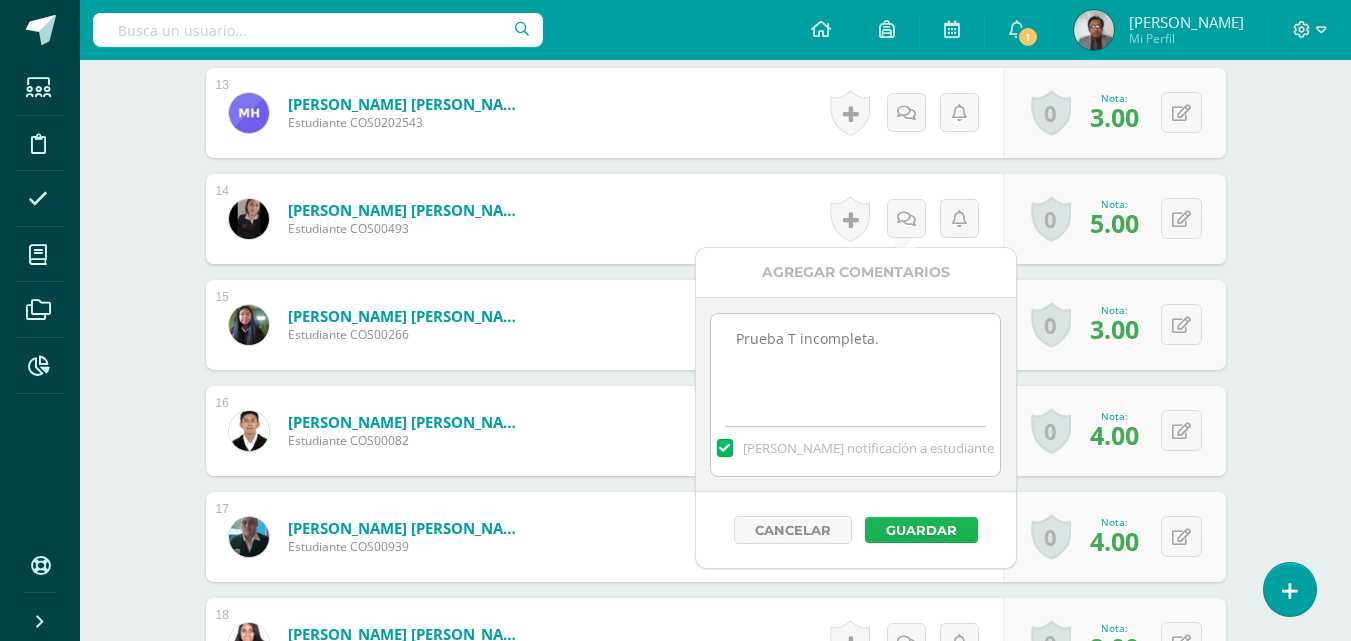 click on "Guardar" at bounding box center (921, 530) 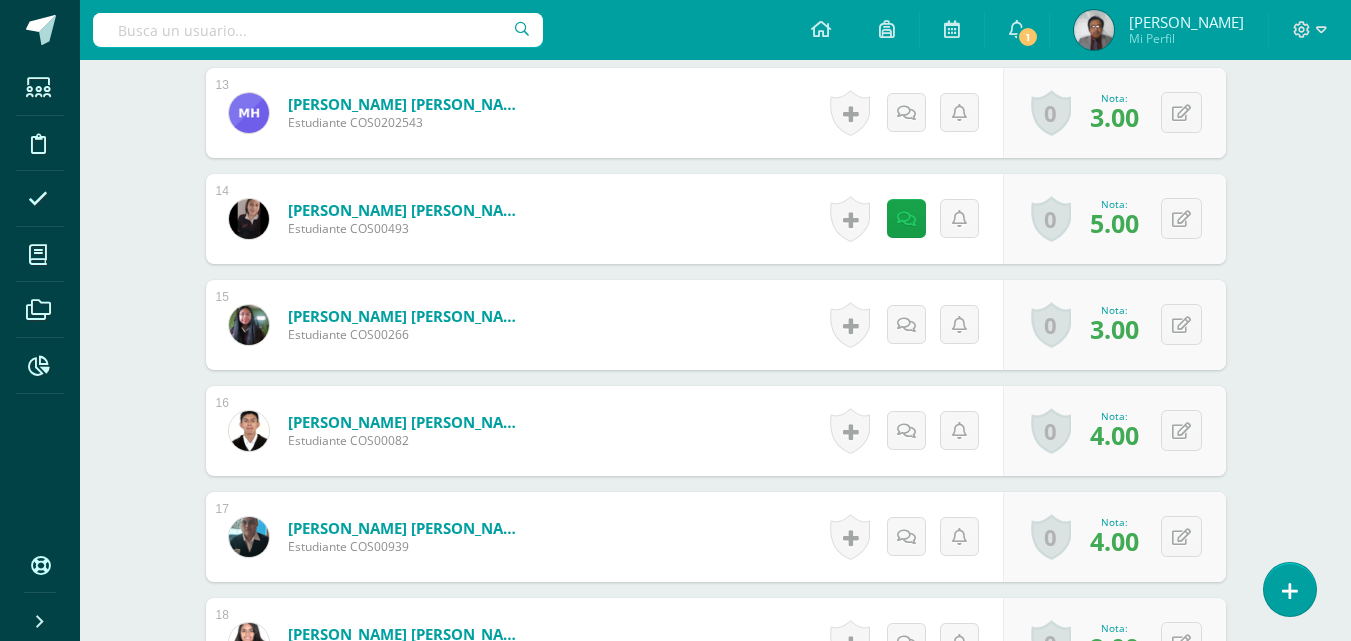 scroll, scrollTop: 1718, scrollLeft: 0, axis: vertical 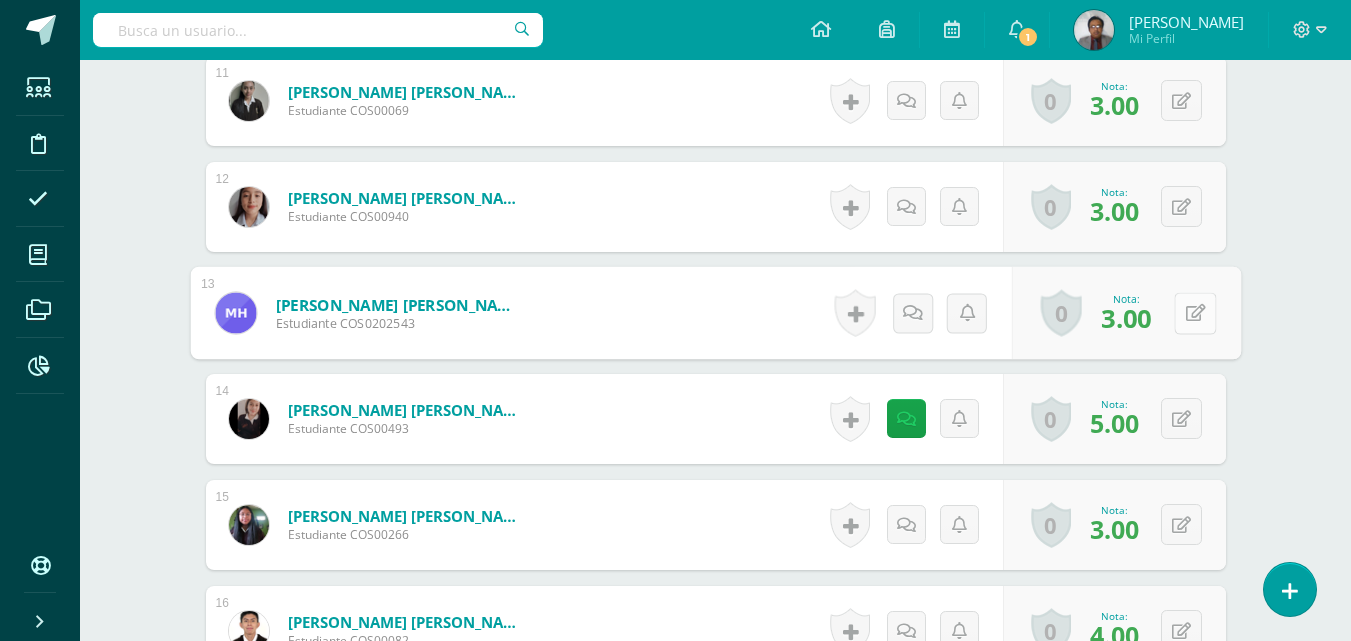 click at bounding box center (1195, 313) 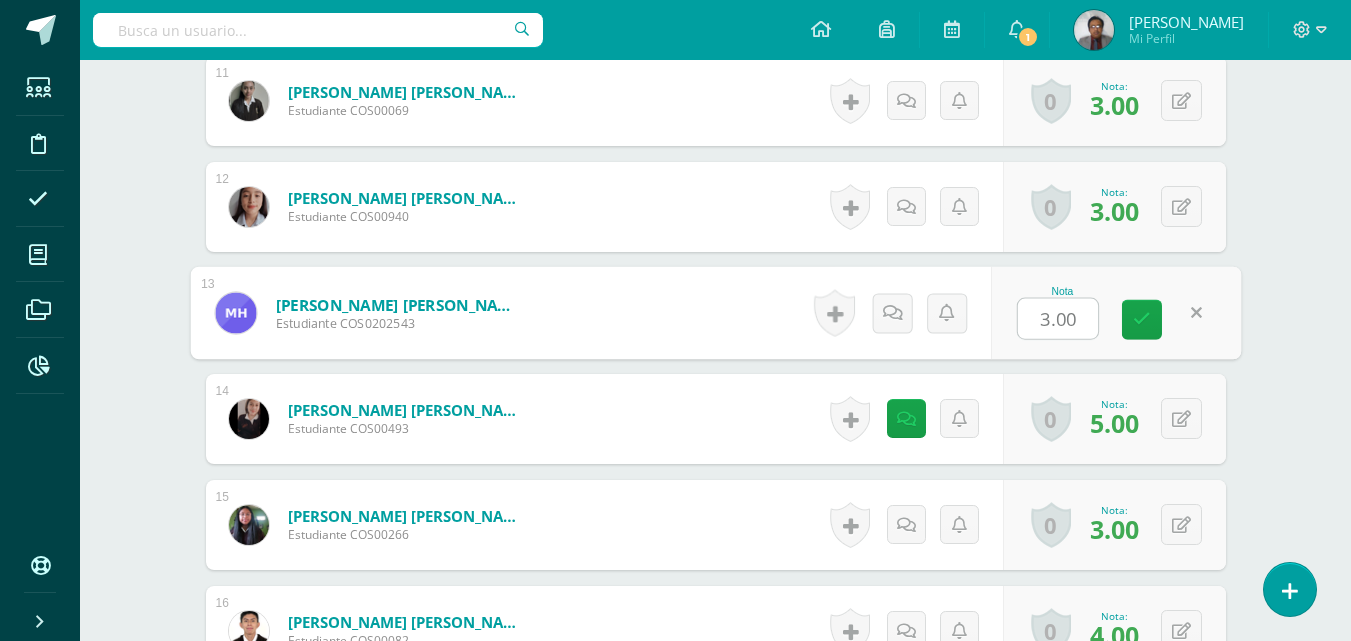 type on "4" 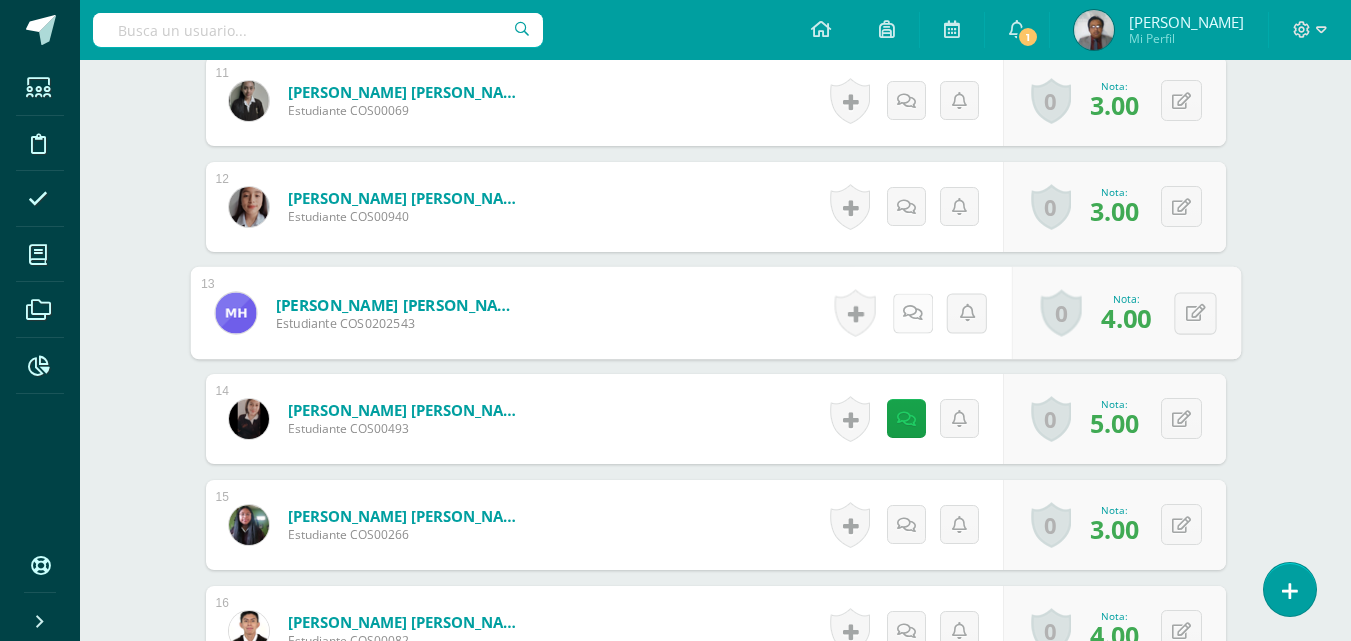 click at bounding box center [912, 312] 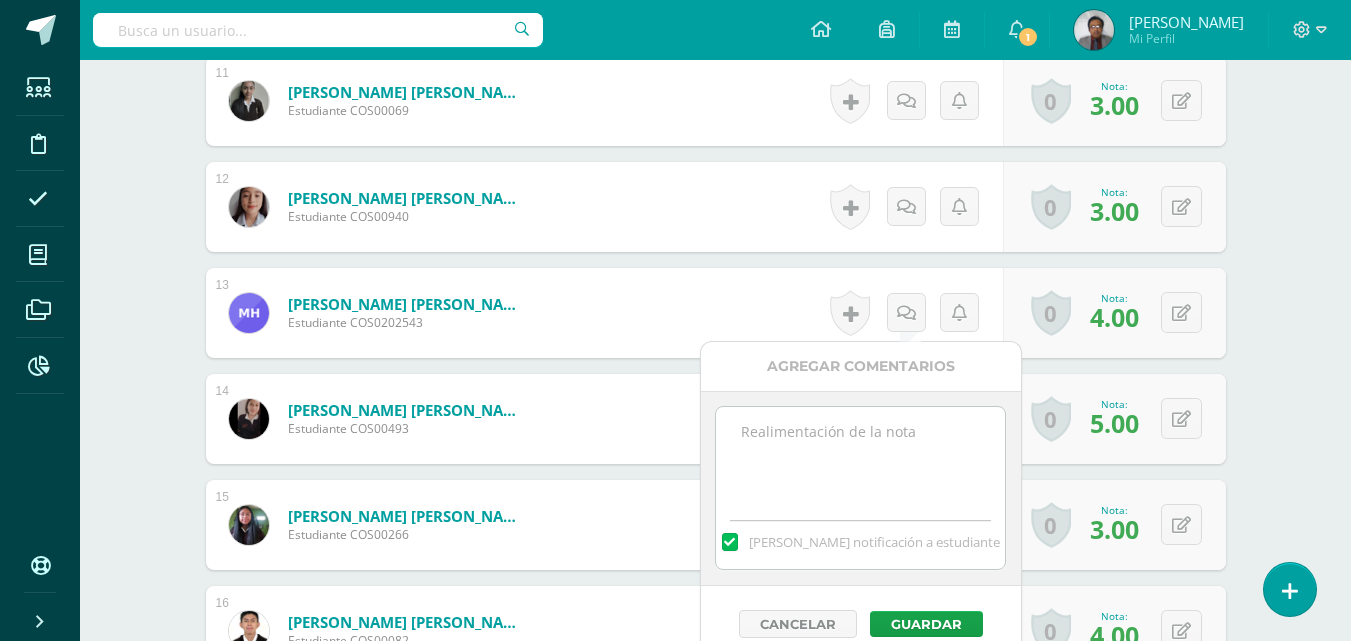 click at bounding box center [860, 457] 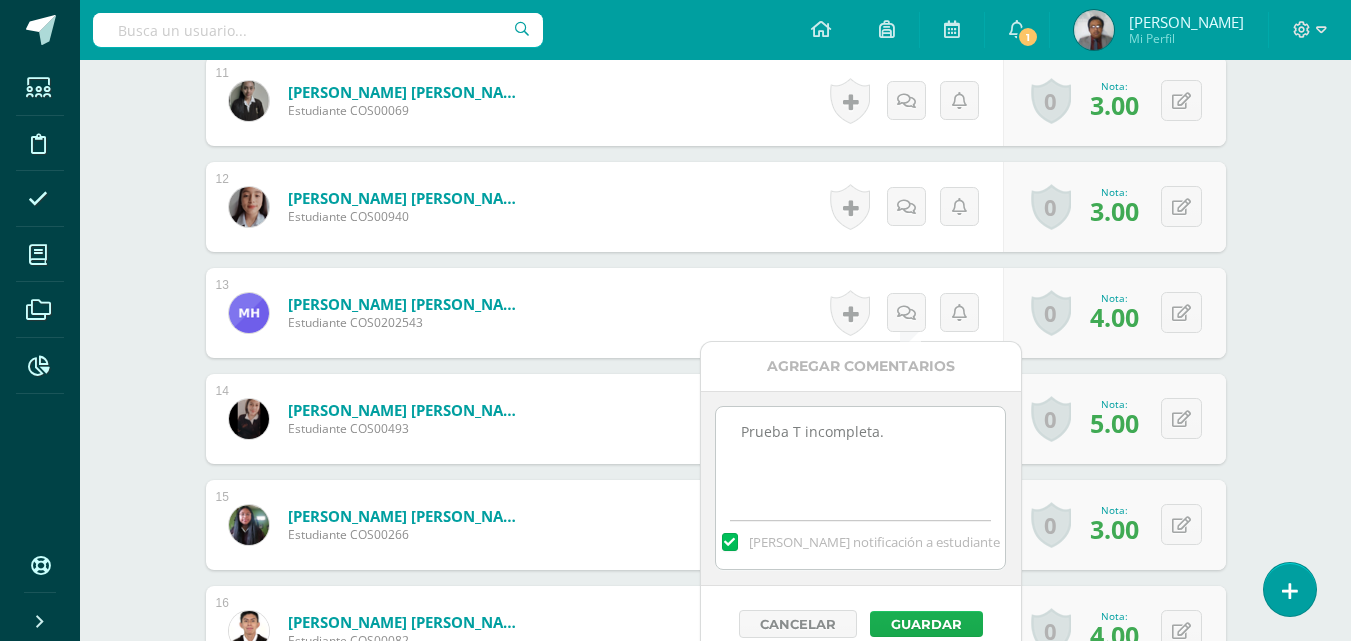 type on "Prueba T incompleta." 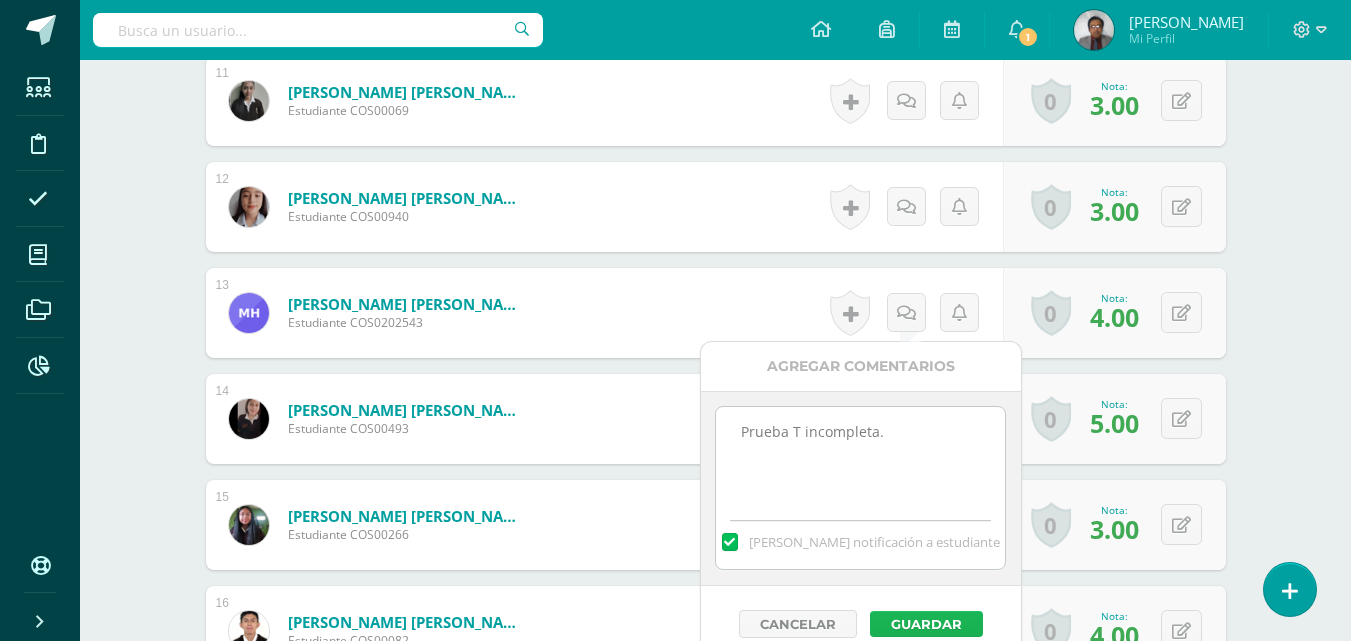 click on "Guardar" at bounding box center (926, 624) 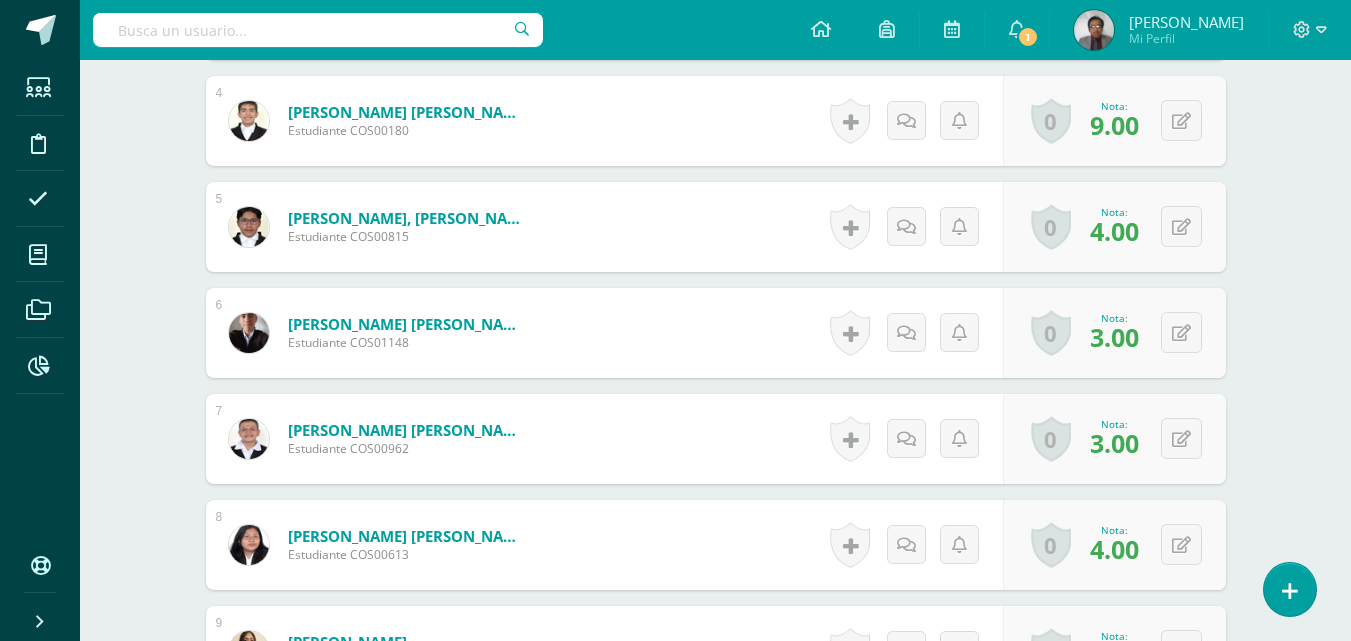 scroll, scrollTop: 1018, scrollLeft: 0, axis: vertical 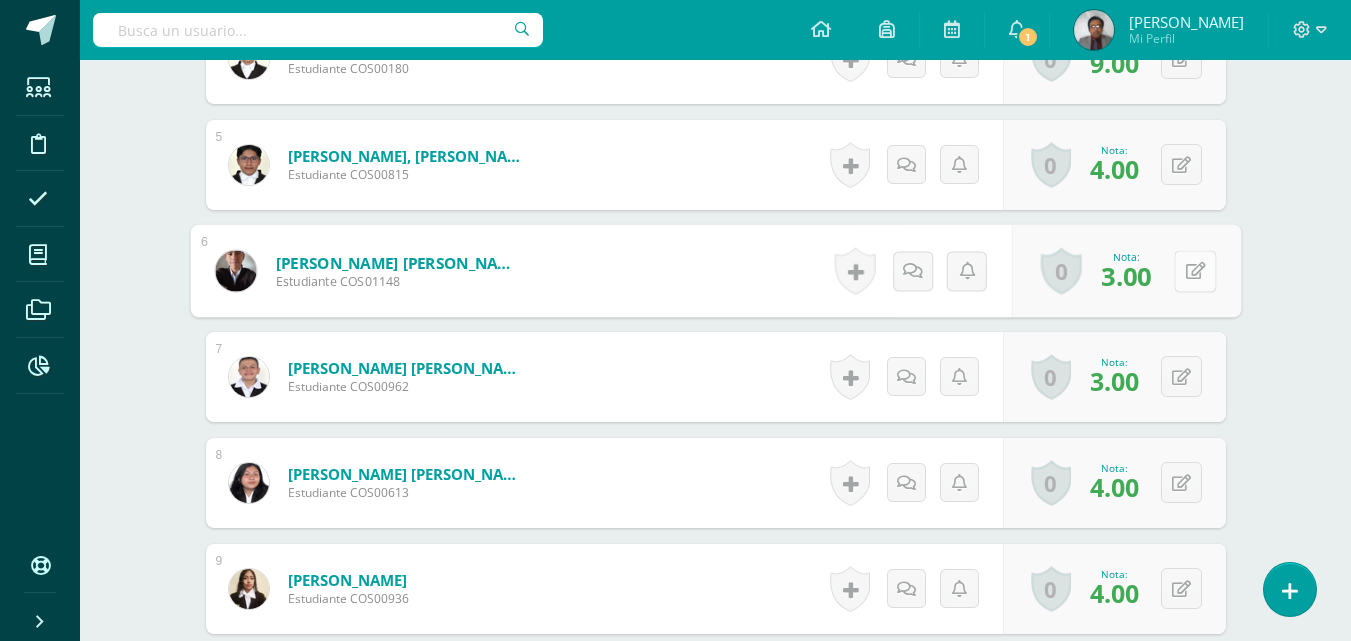 click at bounding box center [1195, 271] 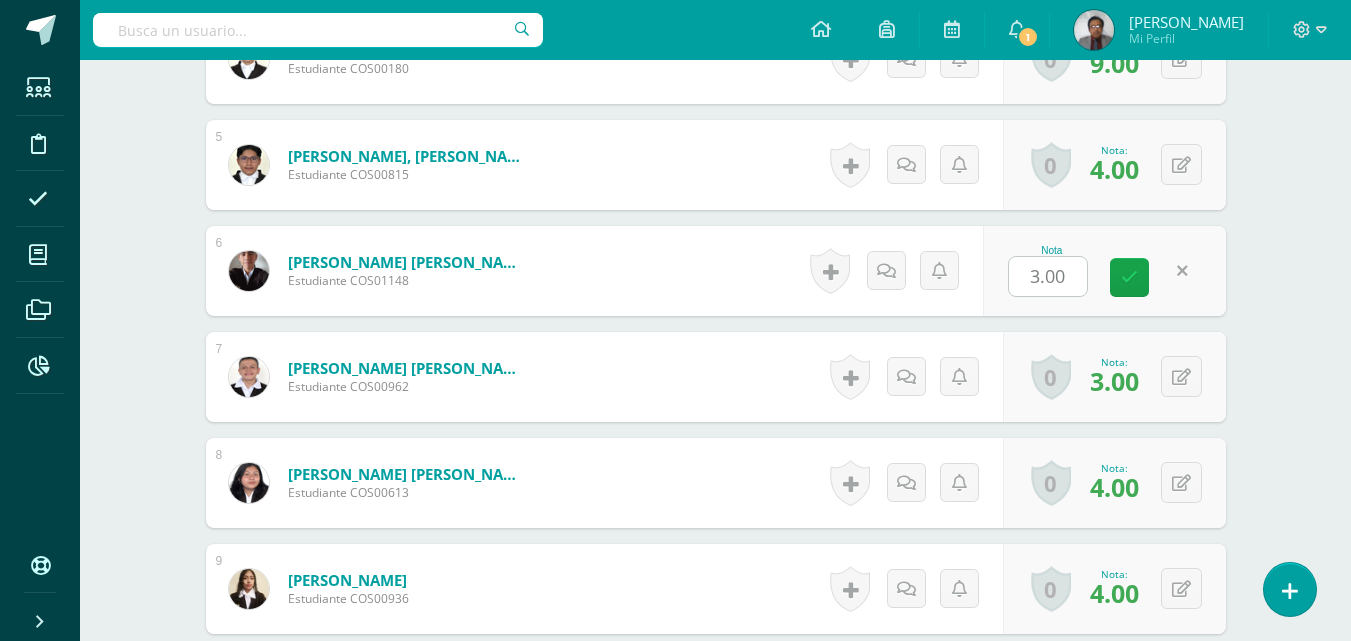 click on "Razonamiento Verbal
Sexto Perito Contador Perito Contador "a"
Herramientas
Detalle de asistencias
Actividad
Anuncios
Actividades
Estudiantes
Planificación
Dosificación
Conferencias
¿Estás seguro que quieres  eliminar  esta actividad?
Esto borrará la actividad y cualquier nota que hayas registrado
permanentemente. Esta acción no se puede revertir. Cancelar Eliminar
Administración de escalas de valoración
escala de valoración
Aún no has creado una escala de valoración.
Cancelar Agregar nueva escala de valoración: Cancelar" at bounding box center [715, 641] 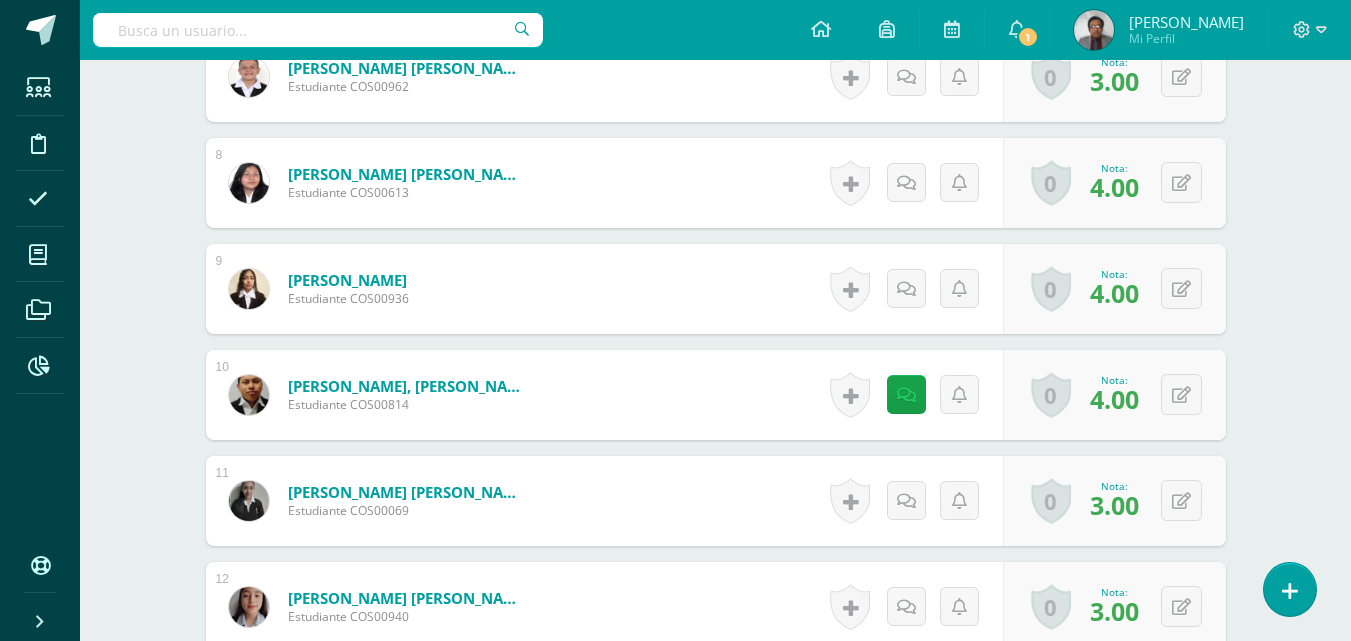 scroll, scrollTop: 1518, scrollLeft: 0, axis: vertical 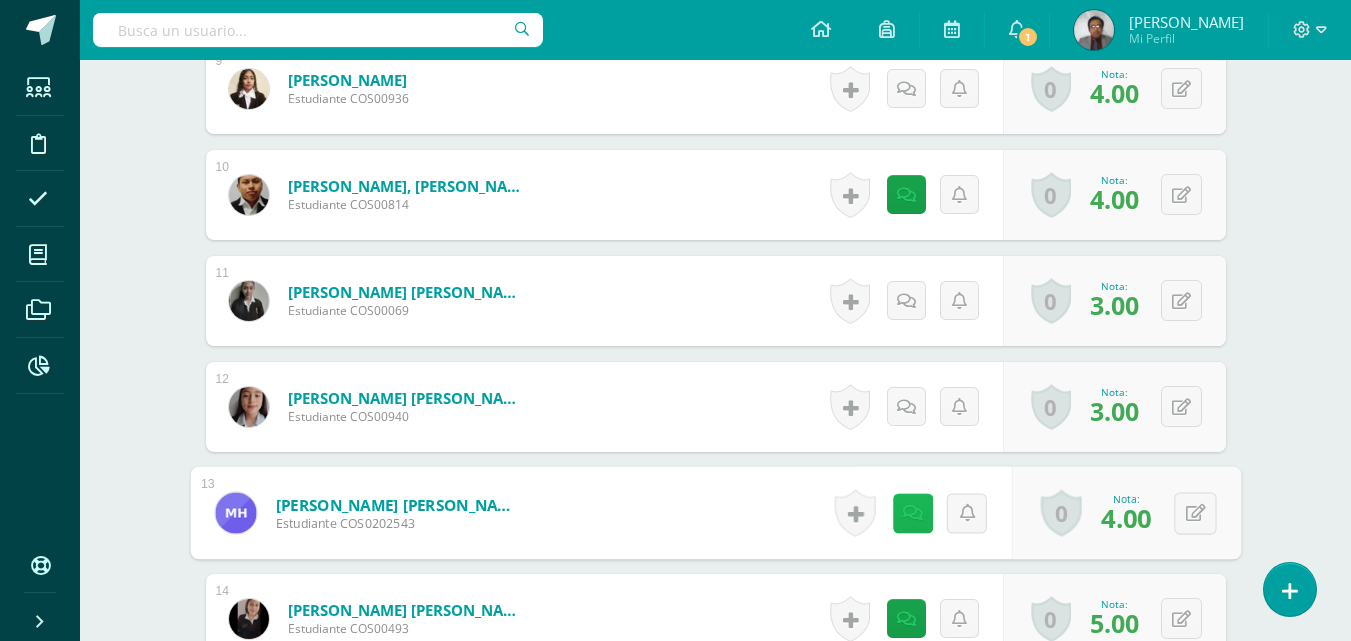 click at bounding box center (912, 512) 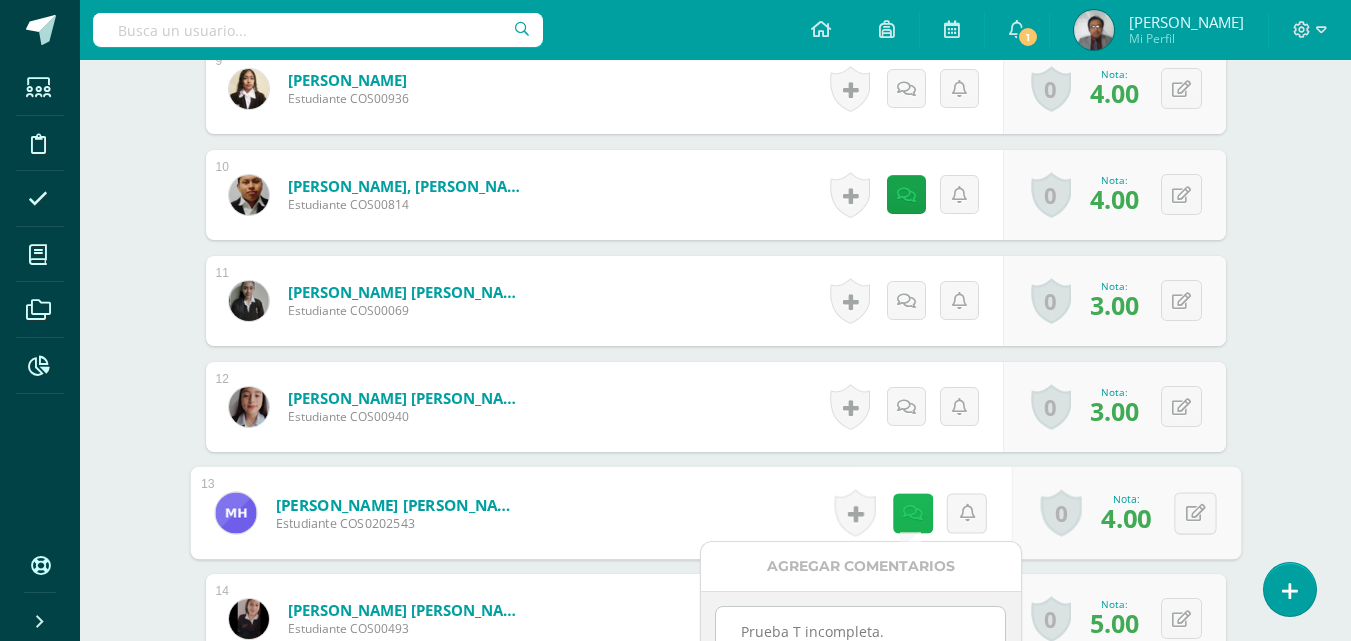 scroll, scrollTop: 1618, scrollLeft: 0, axis: vertical 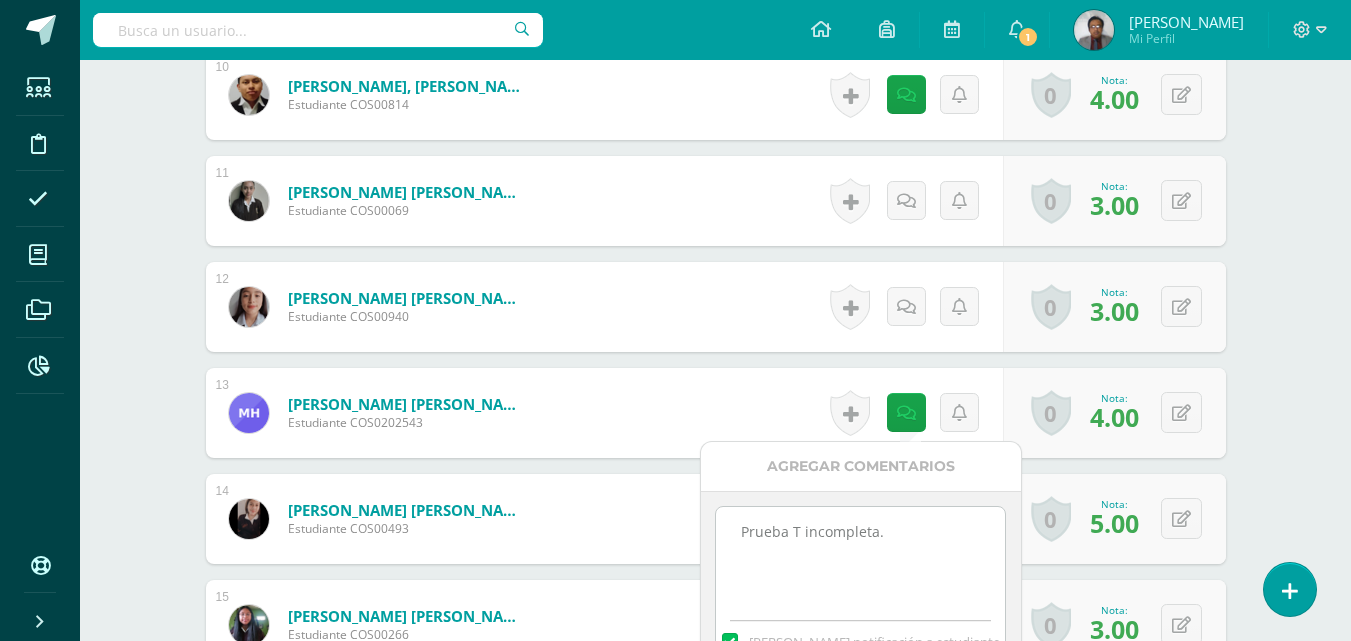 drag, startPoint x: 906, startPoint y: 538, endPoint x: 579, endPoint y: 594, distance: 331.76047 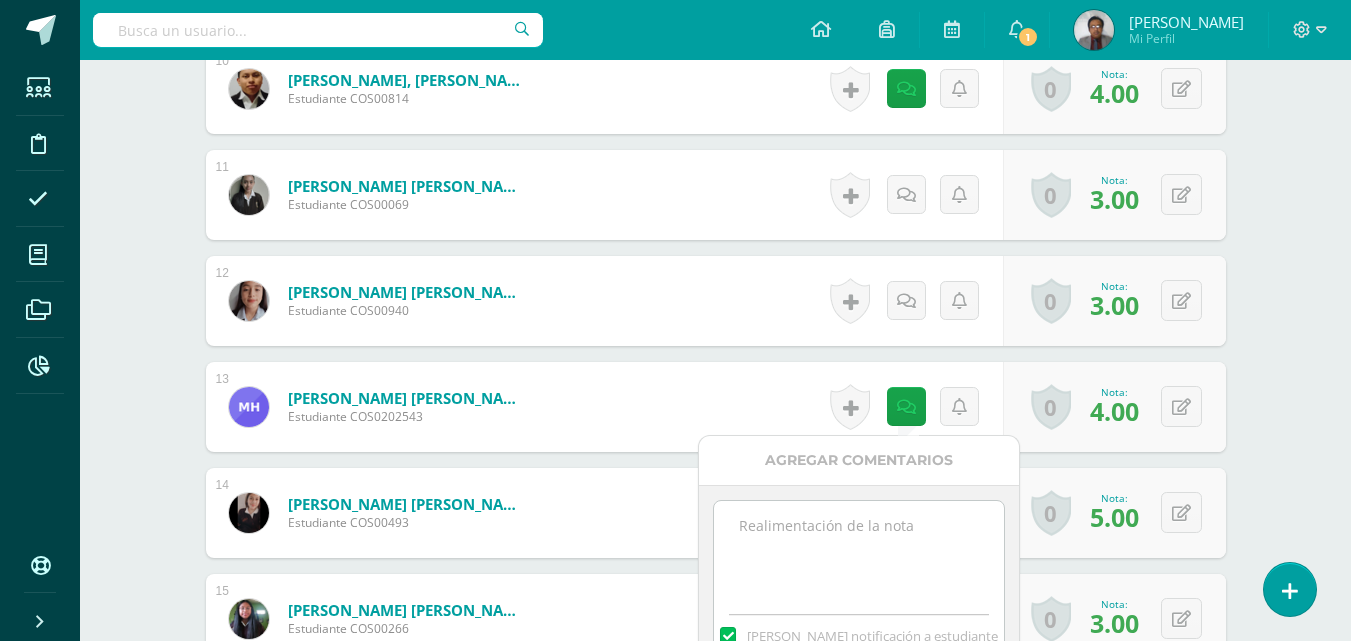 scroll, scrollTop: 1718, scrollLeft: 0, axis: vertical 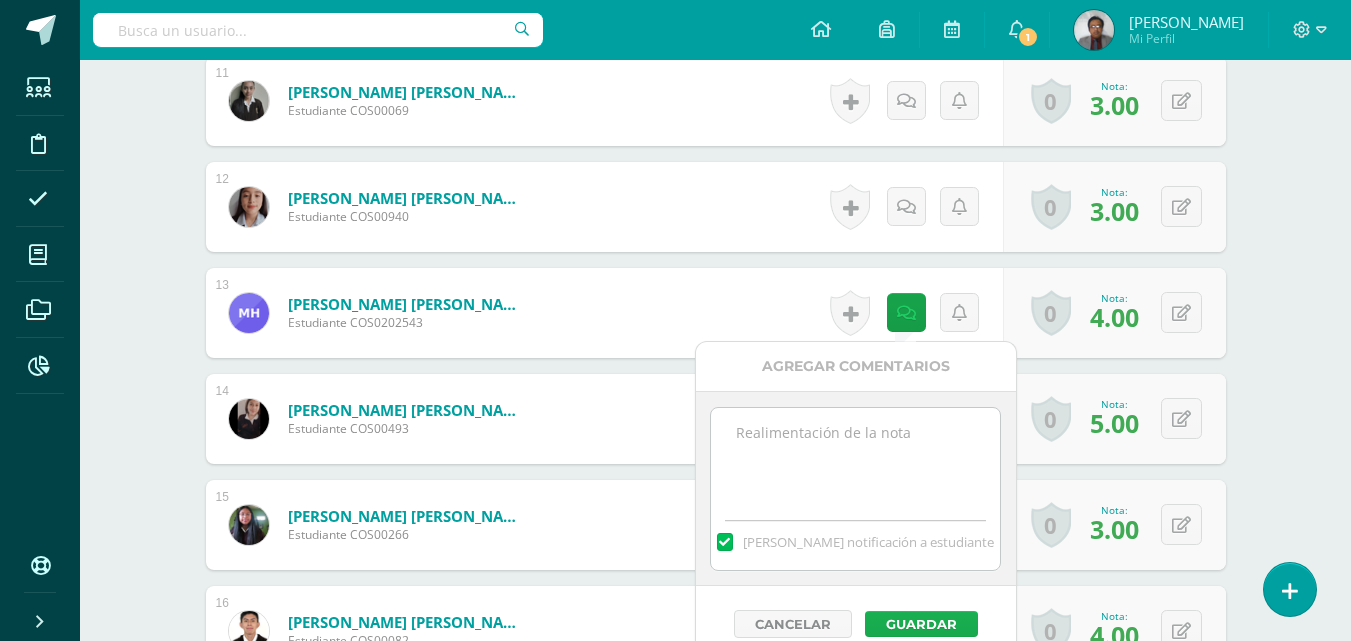 type 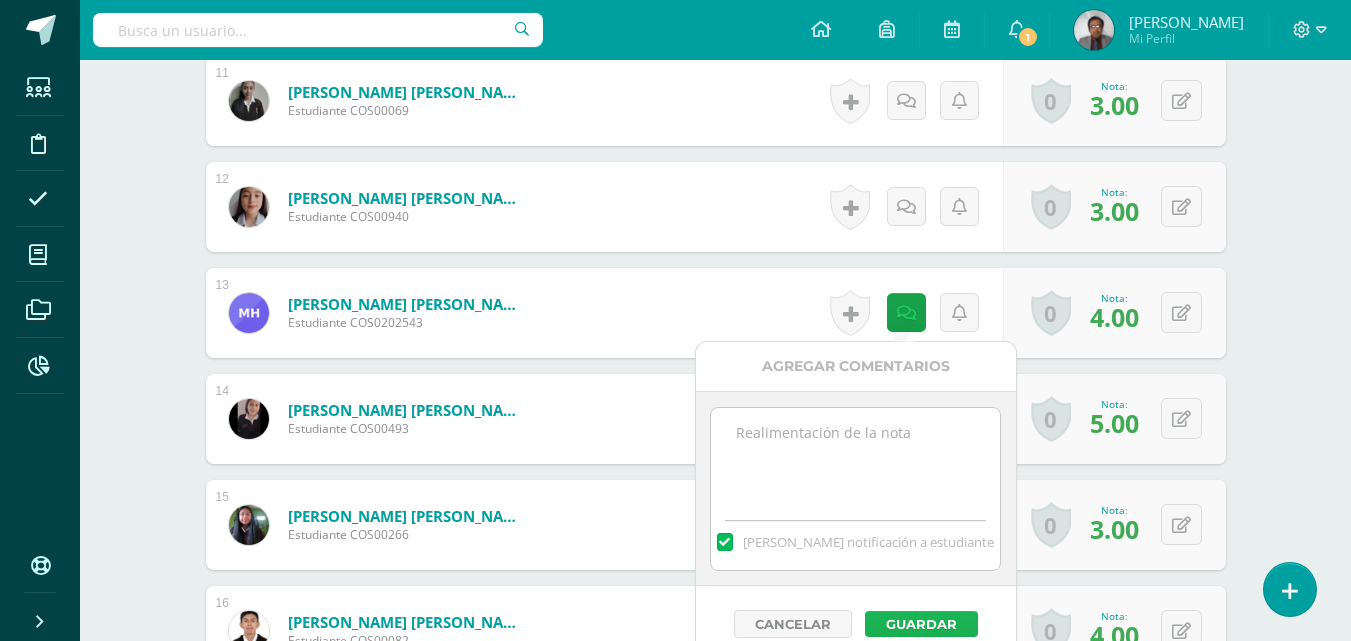 click on "Guardar" at bounding box center (921, 624) 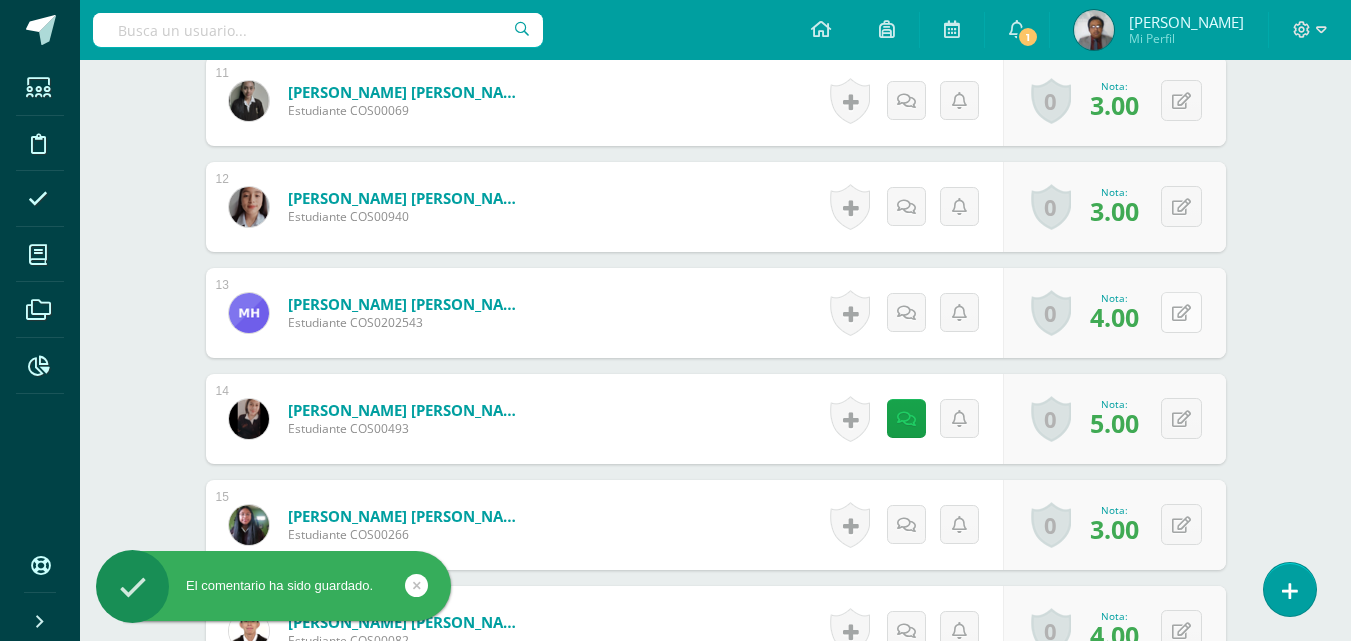 click at bounding box center [1181, 312] 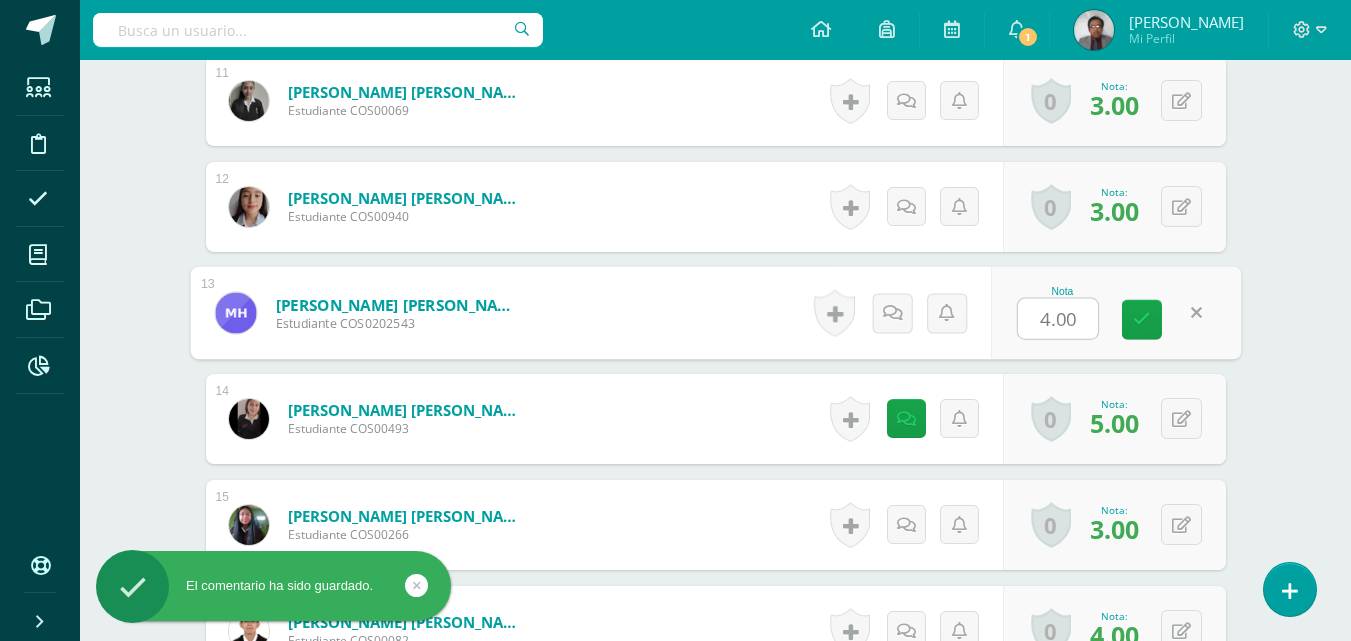type on "8" 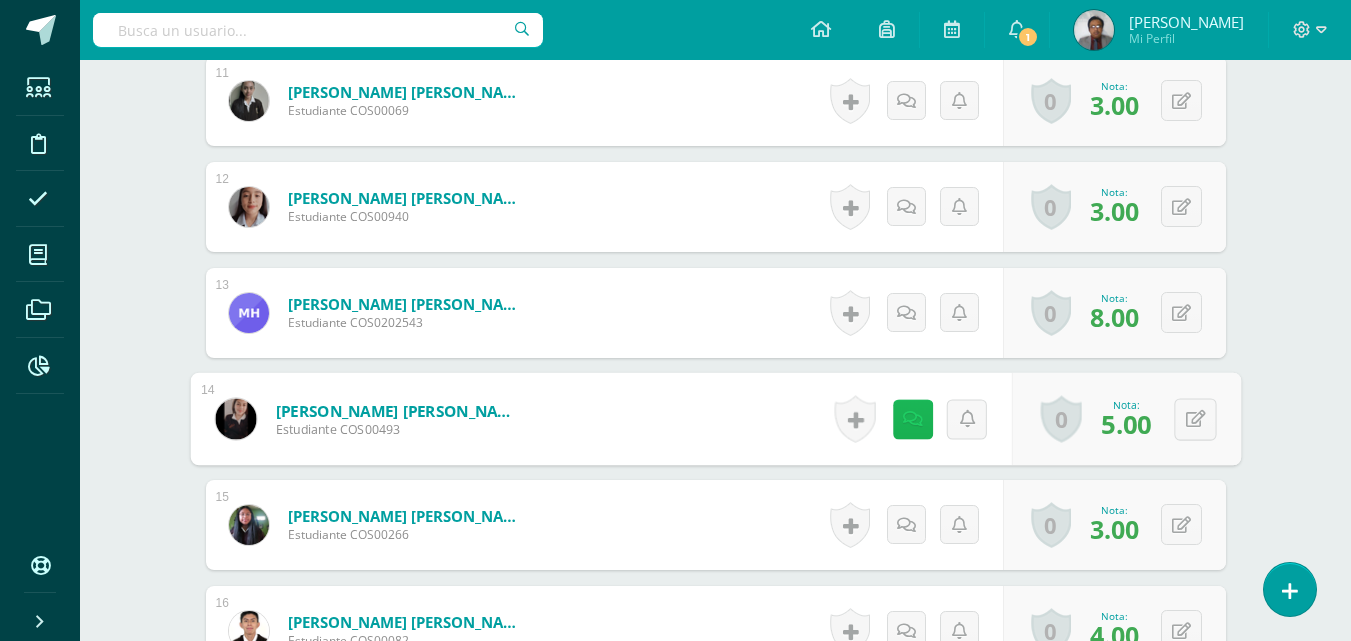 click at bounding box center [912, 418] 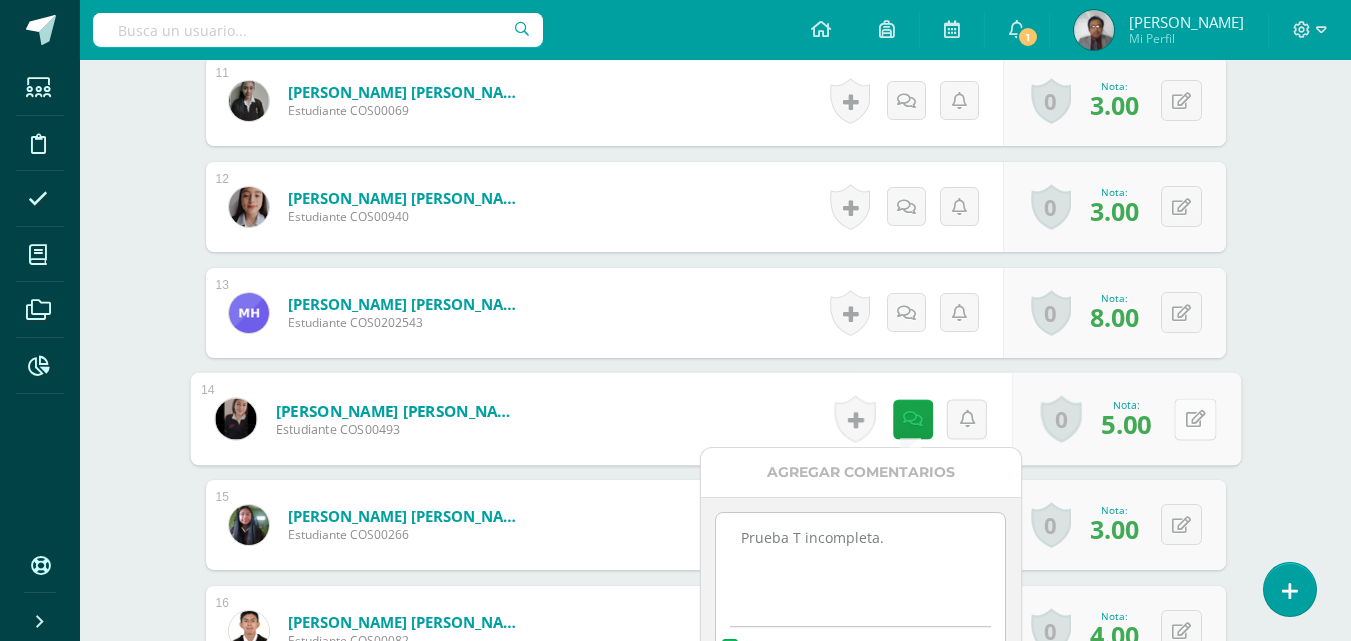 click at bounding box center [1195, 419] 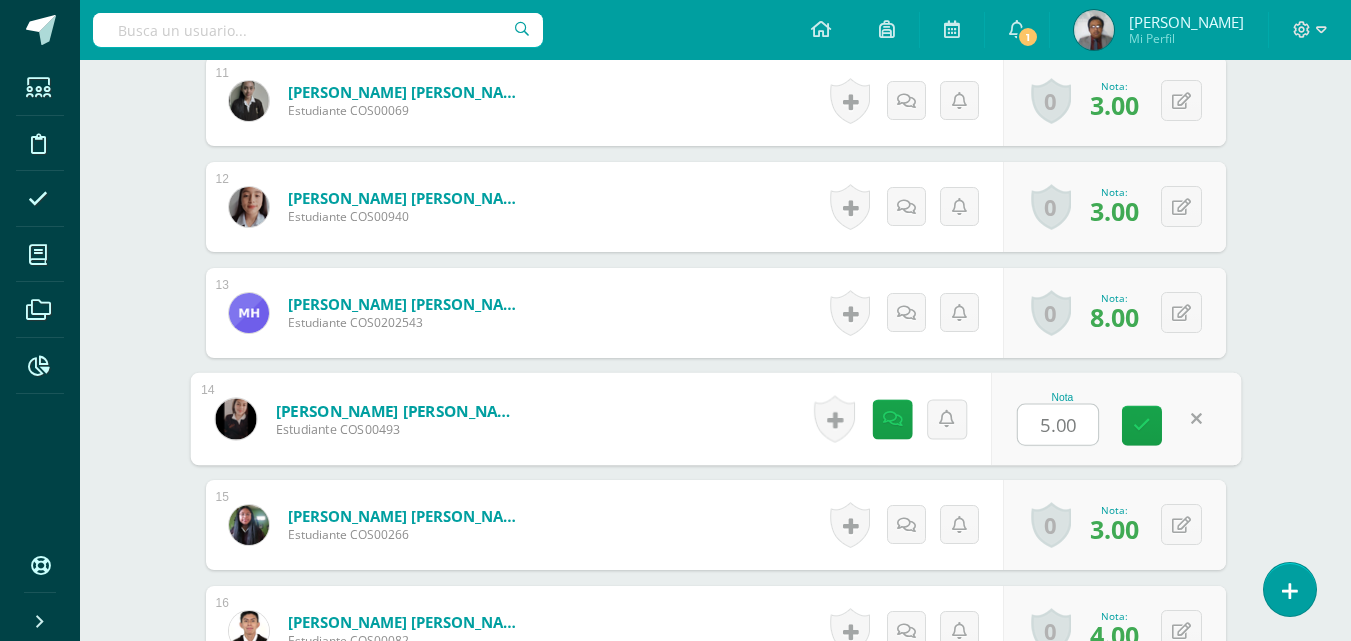 type on "9" 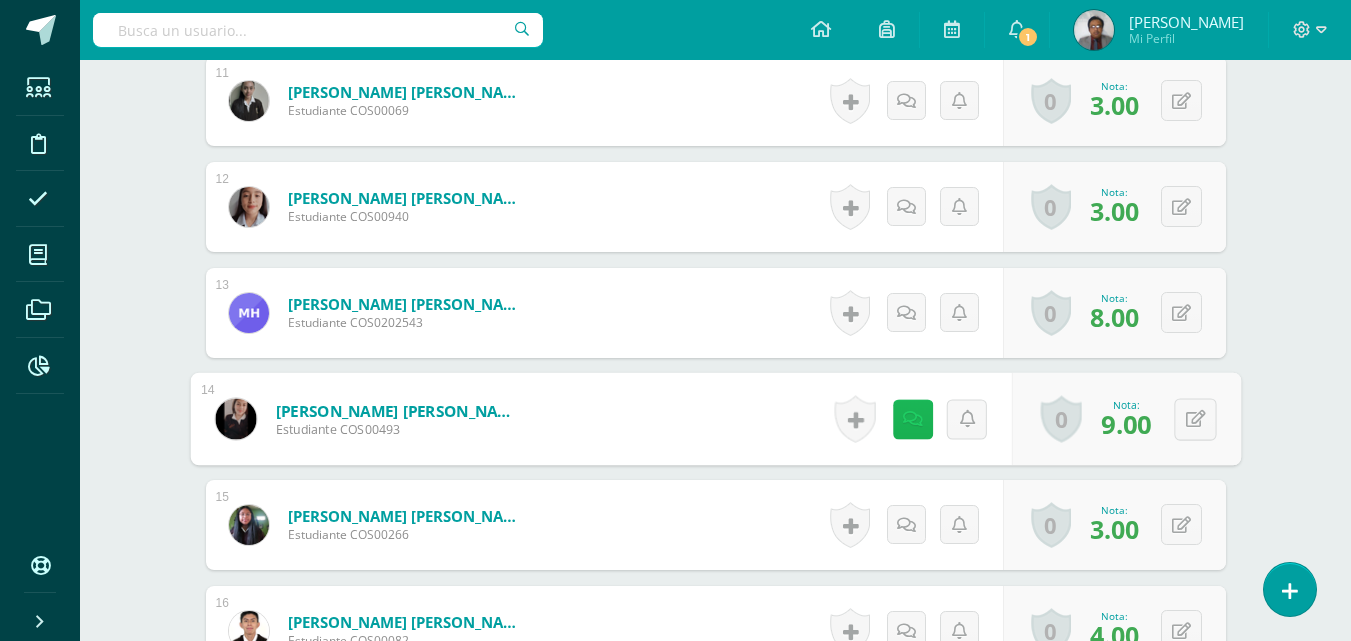 click at bounding box center [912, 418] 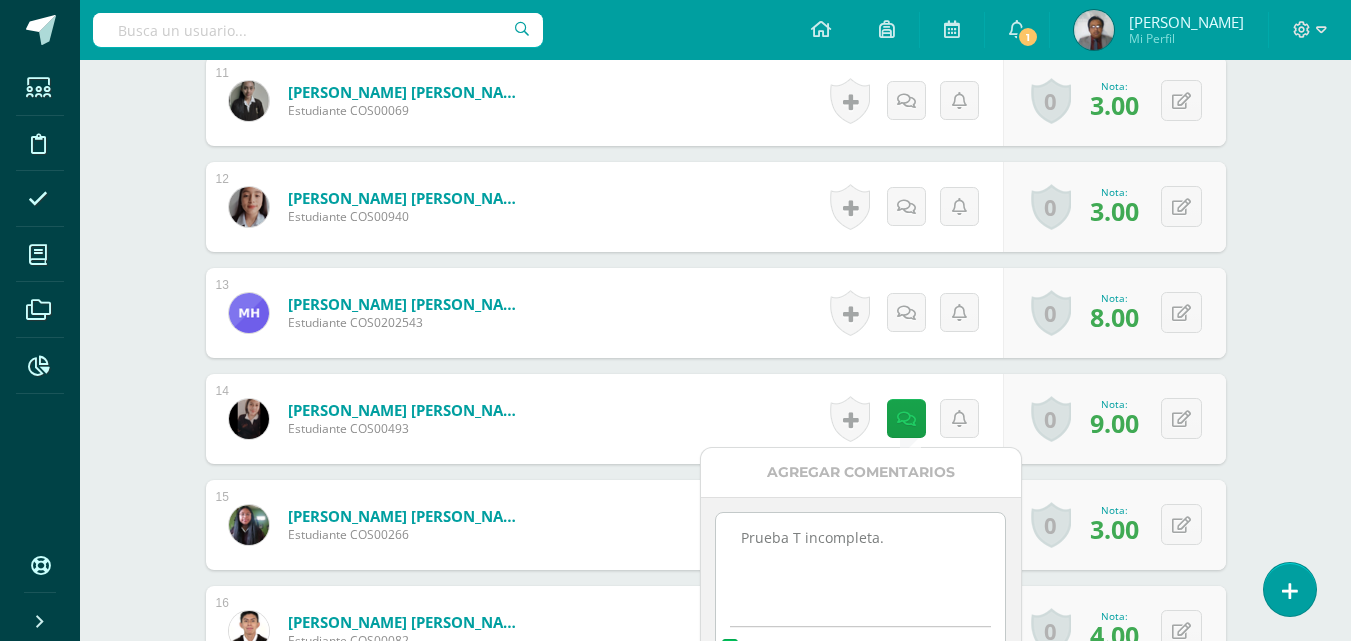 drag, startPoint x: 886, startPoint y: 540, endPoint x: 666, endPoint y: 564, distance: 221.30522 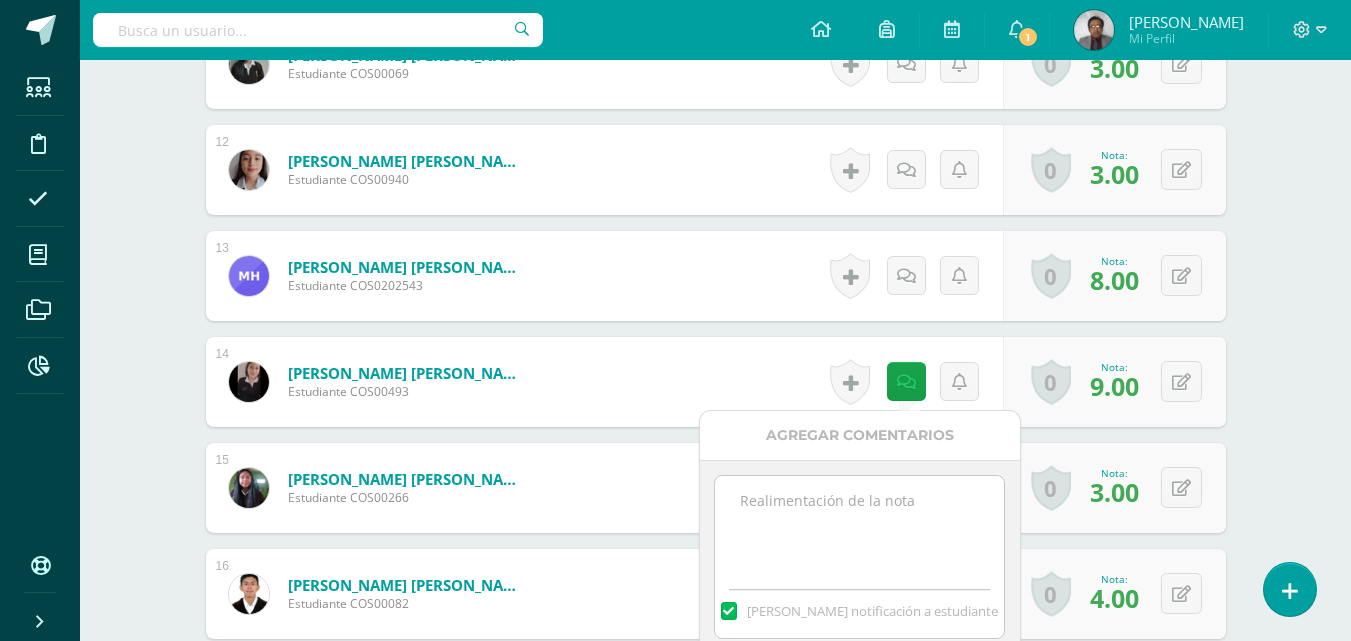 scroll, scrollTop: 1918, scrollLeft: 0, axis: vertical 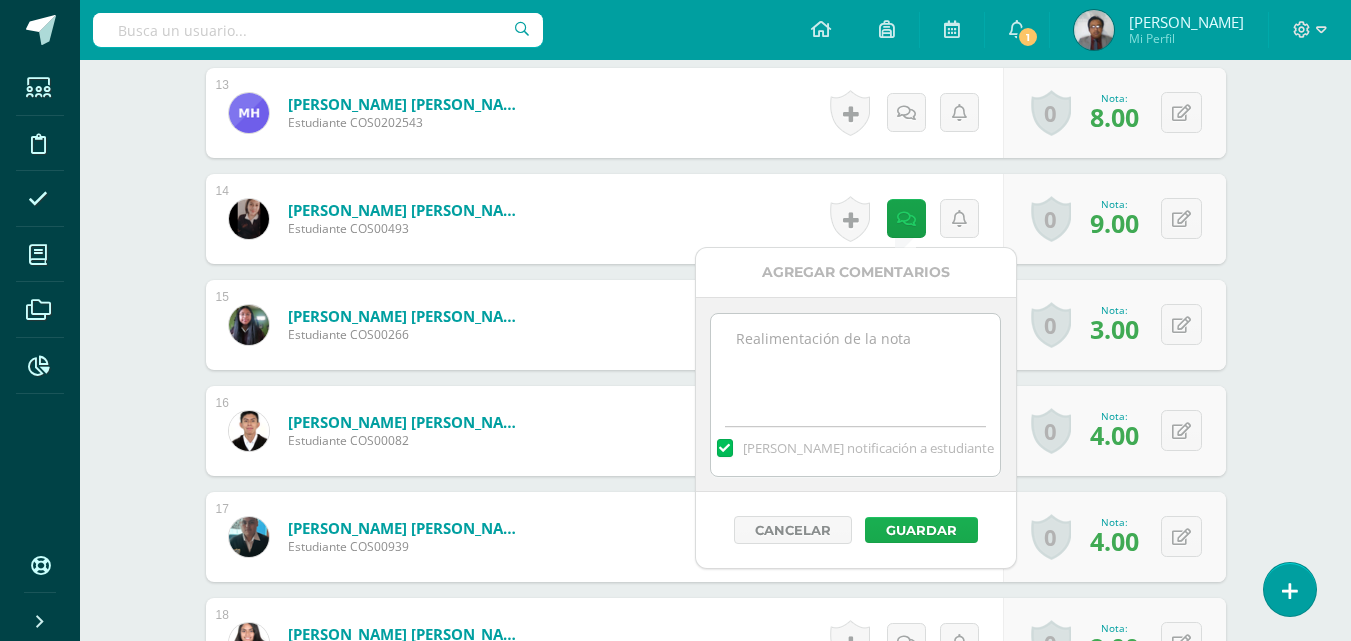 type 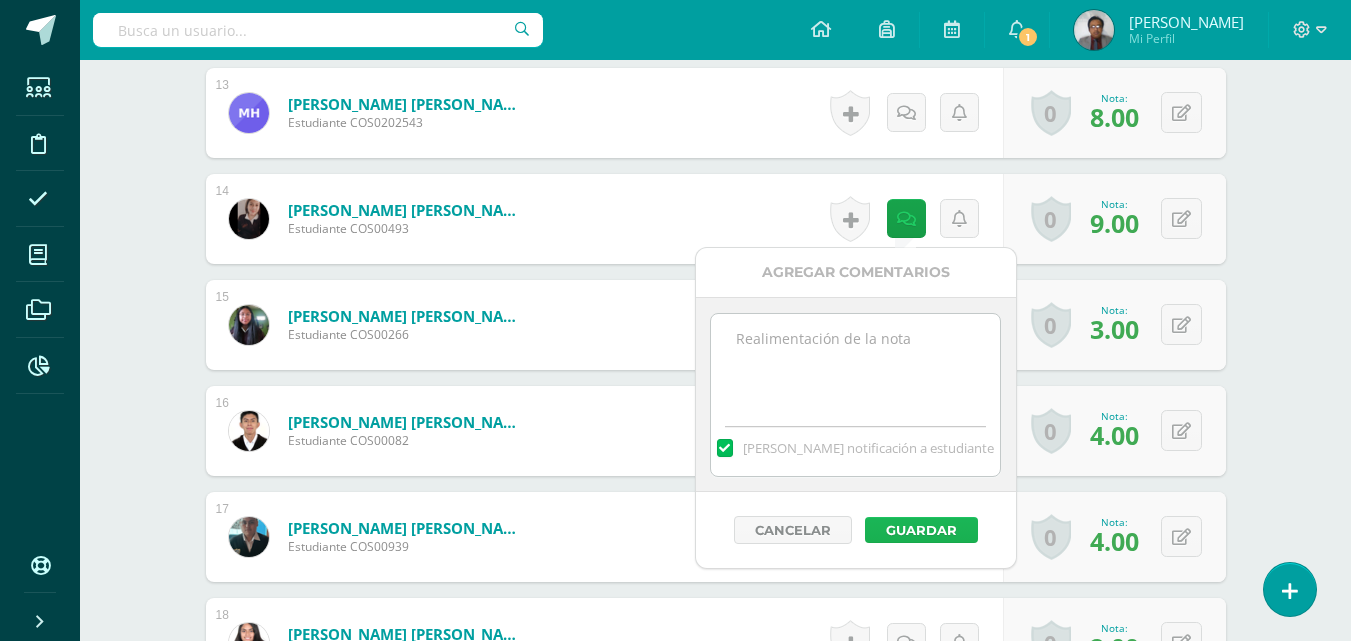 click on "Guardar" at bounding box center (921, 530) 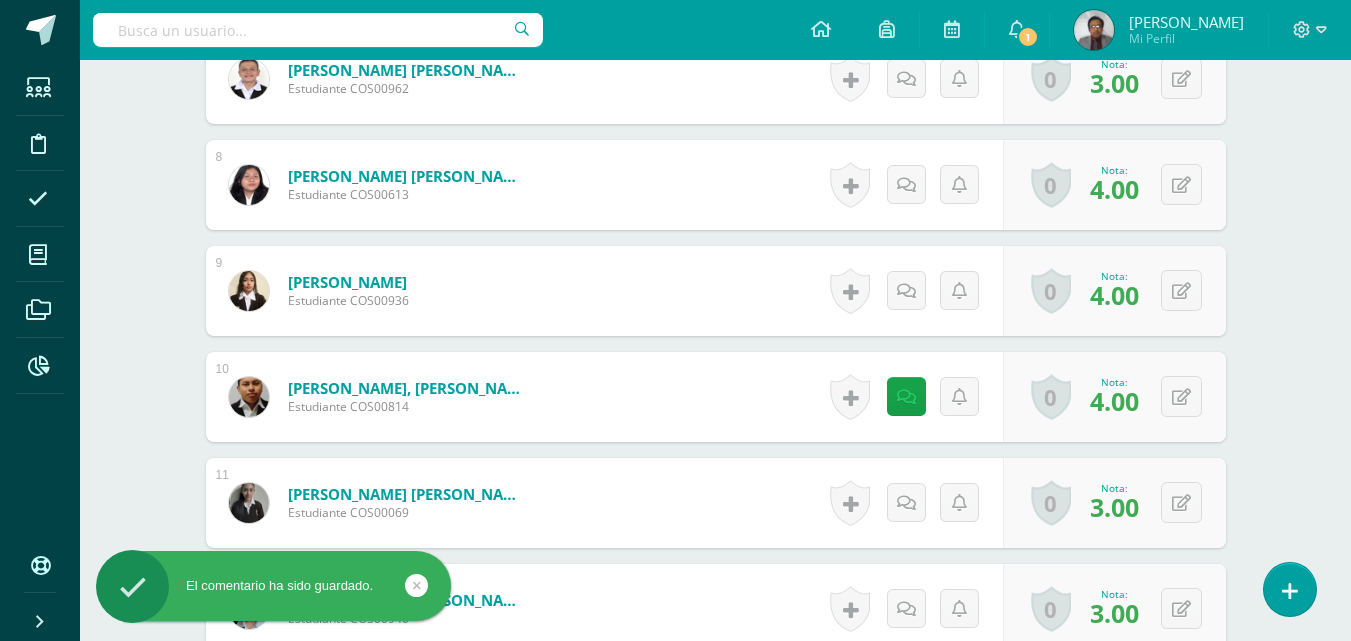 scroll, scrollTop: 1018, scrollLeft: 0, axis: vertical 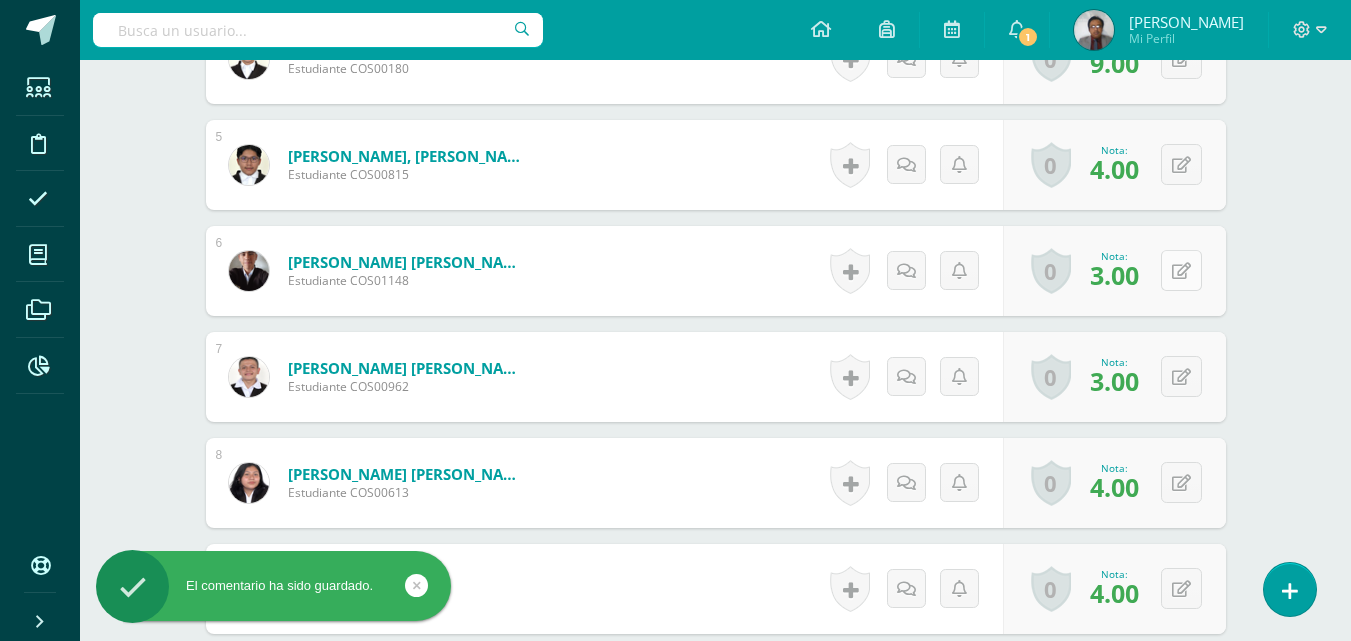 click at bounding box center (1181, 270) 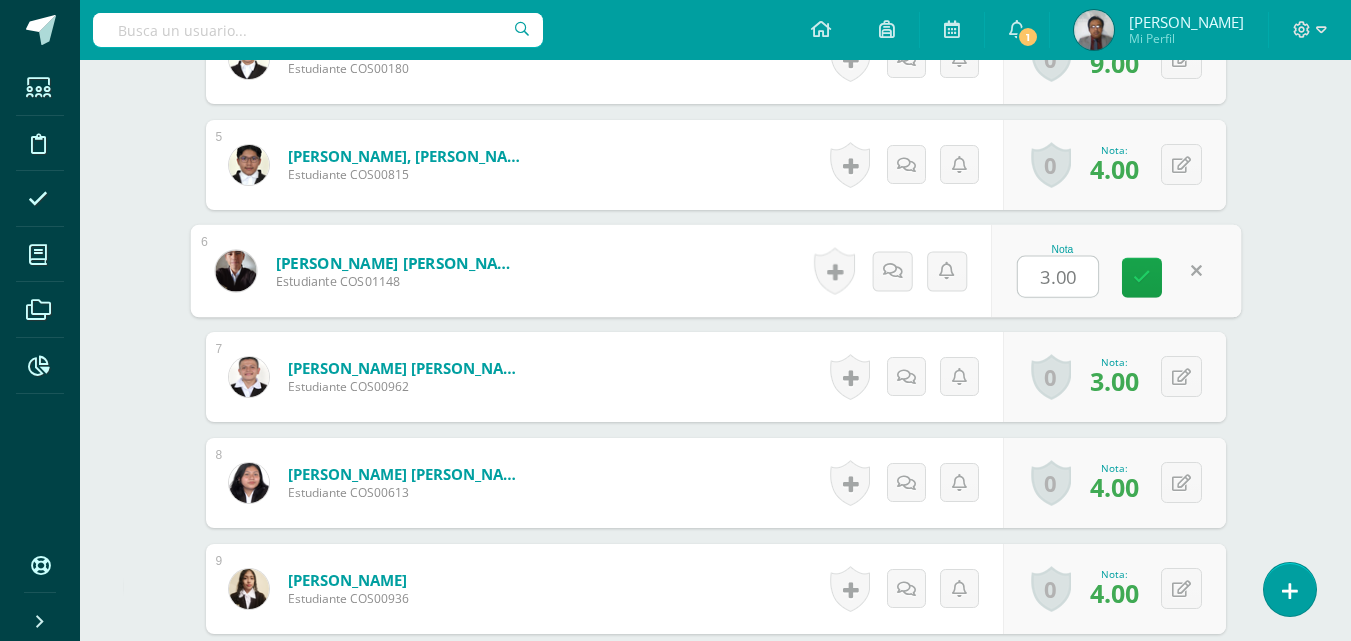 type on "4" 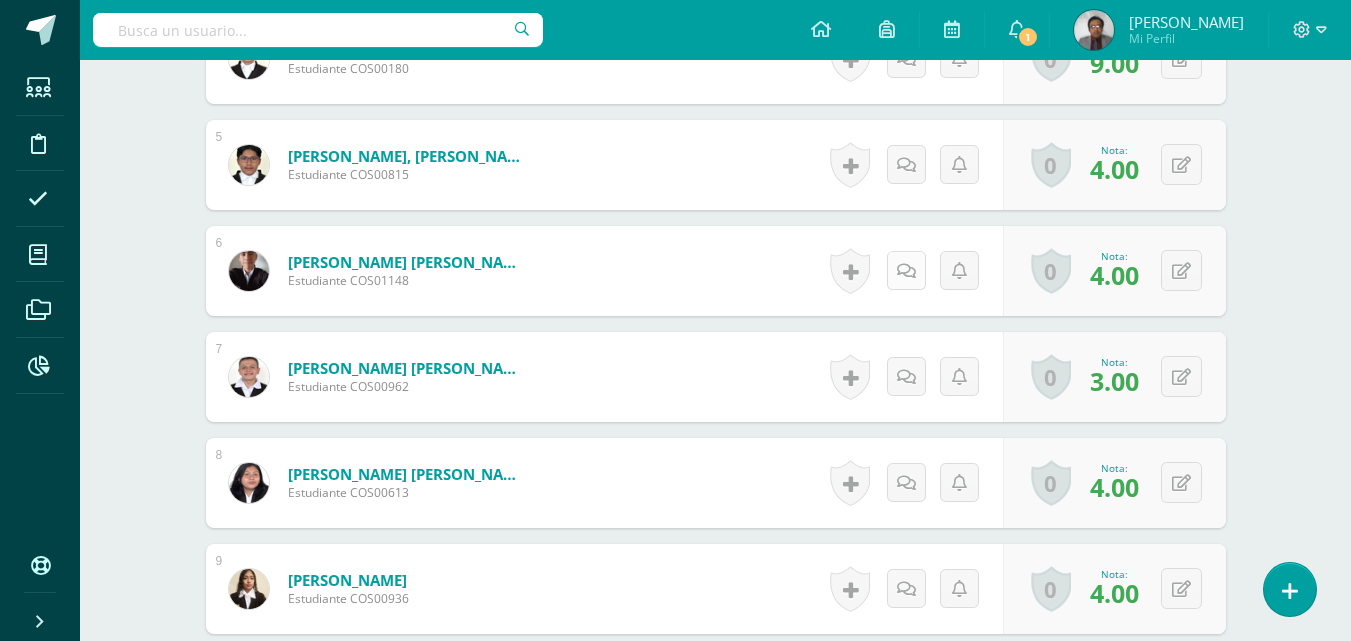 click at bounding box center [906, 271] 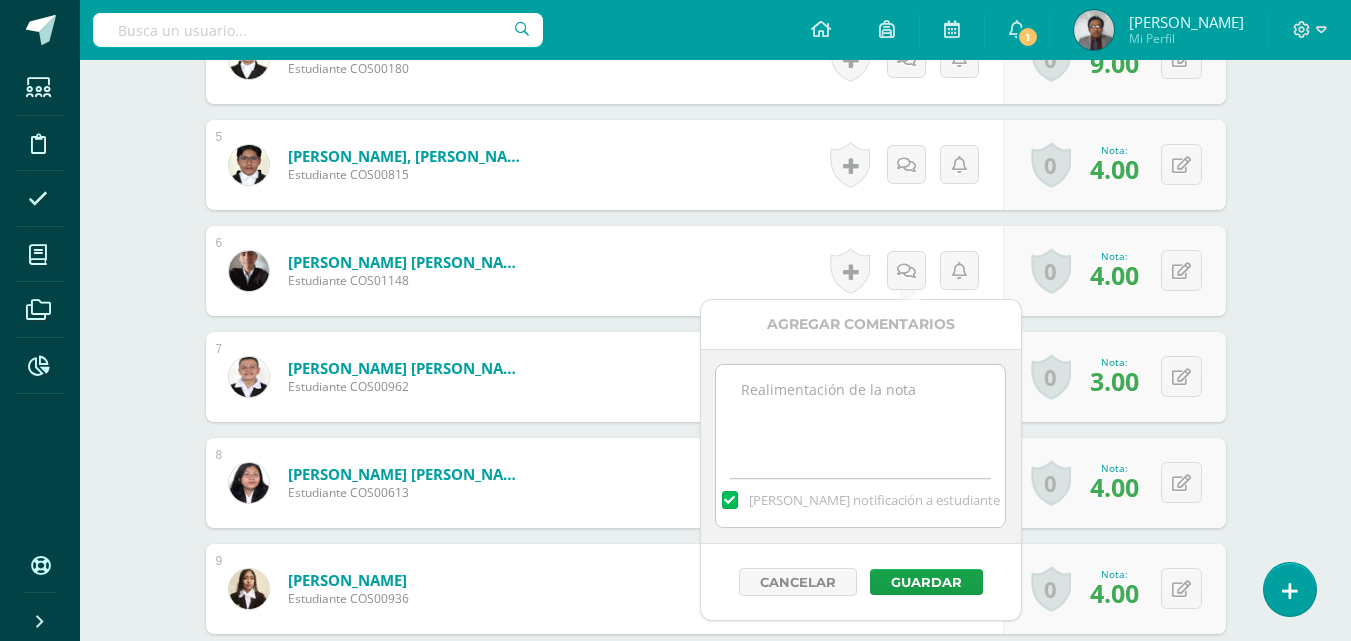 click at bounding box center (860, 415) 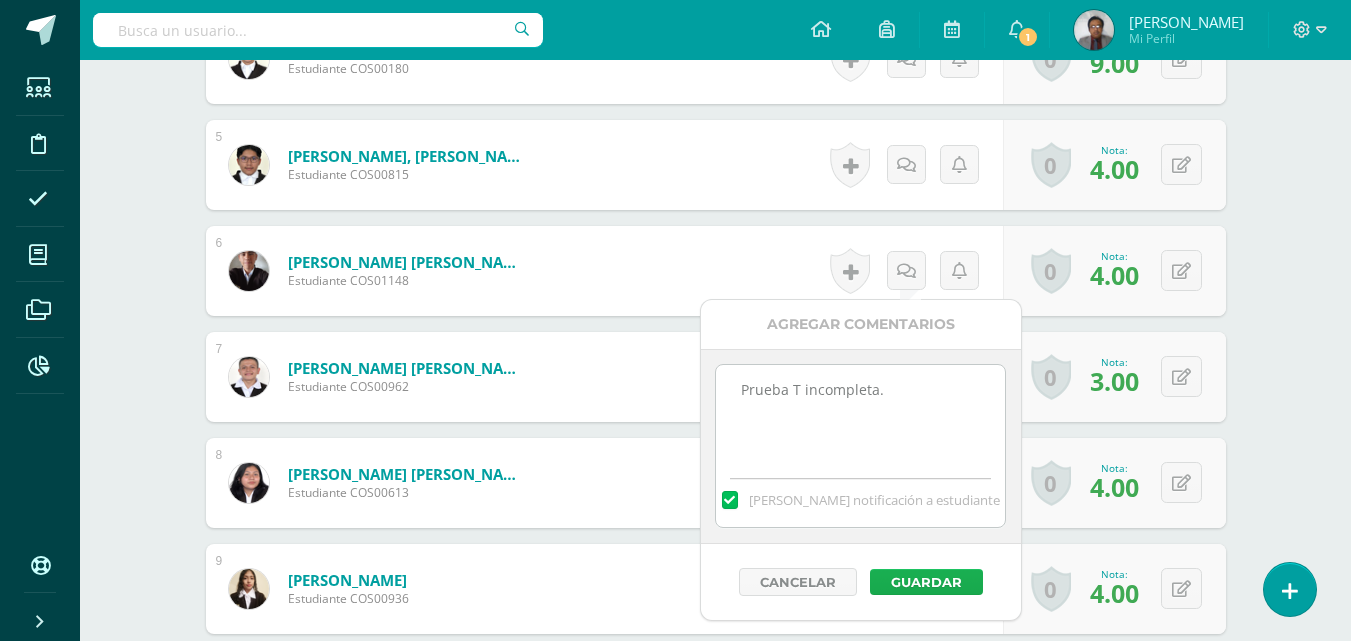 type on "Prueba T incompleta." 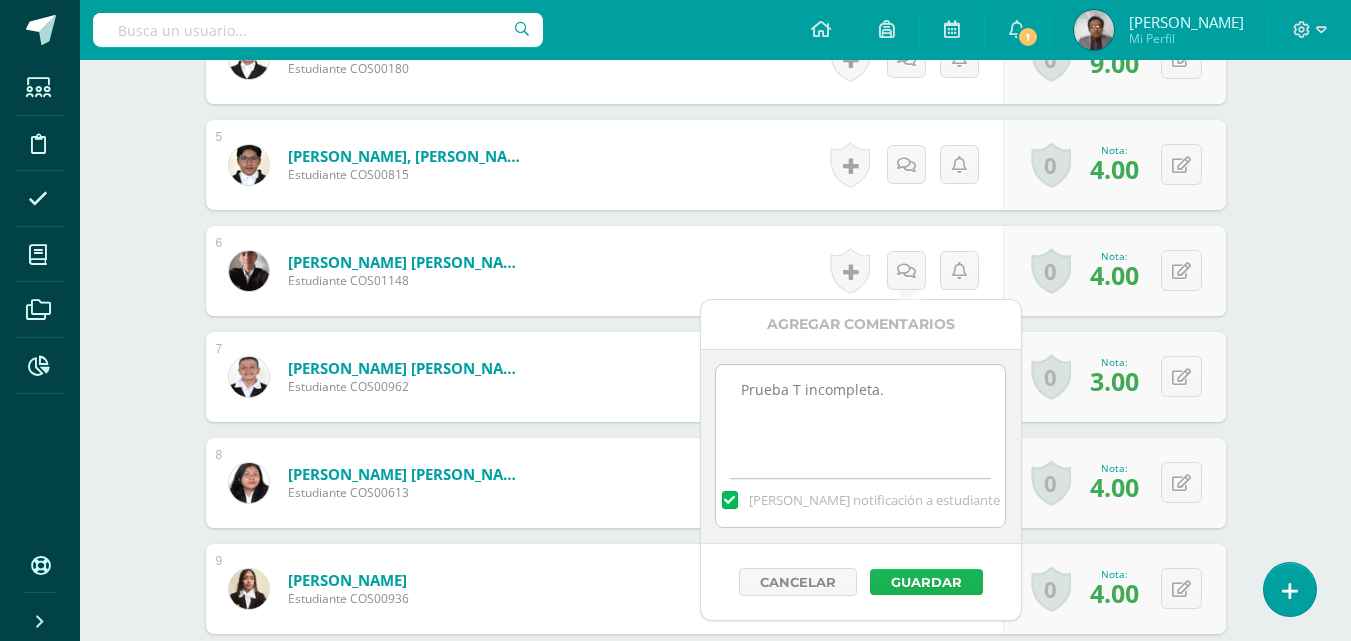 click on "Guardar" at bounding box center [926, 582] 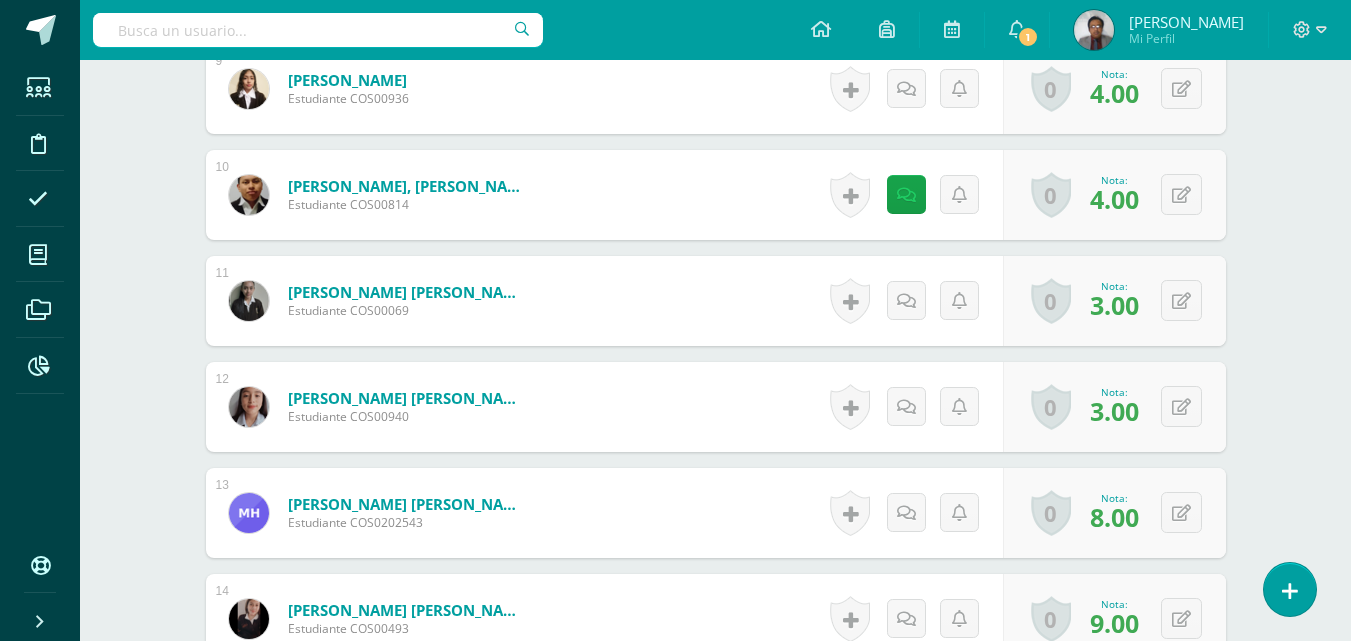 scroll, scrollTop: 1618, scrollLeft: 0, axis: vertical 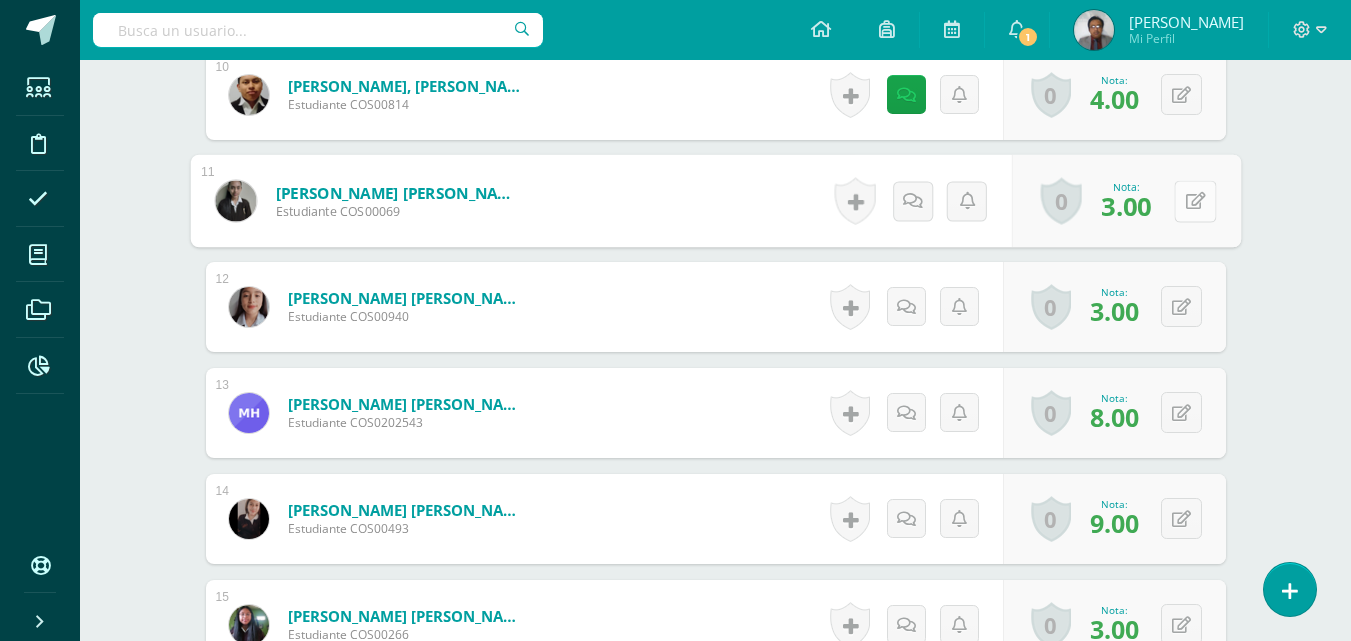 click at bounding box center (1195, 201) 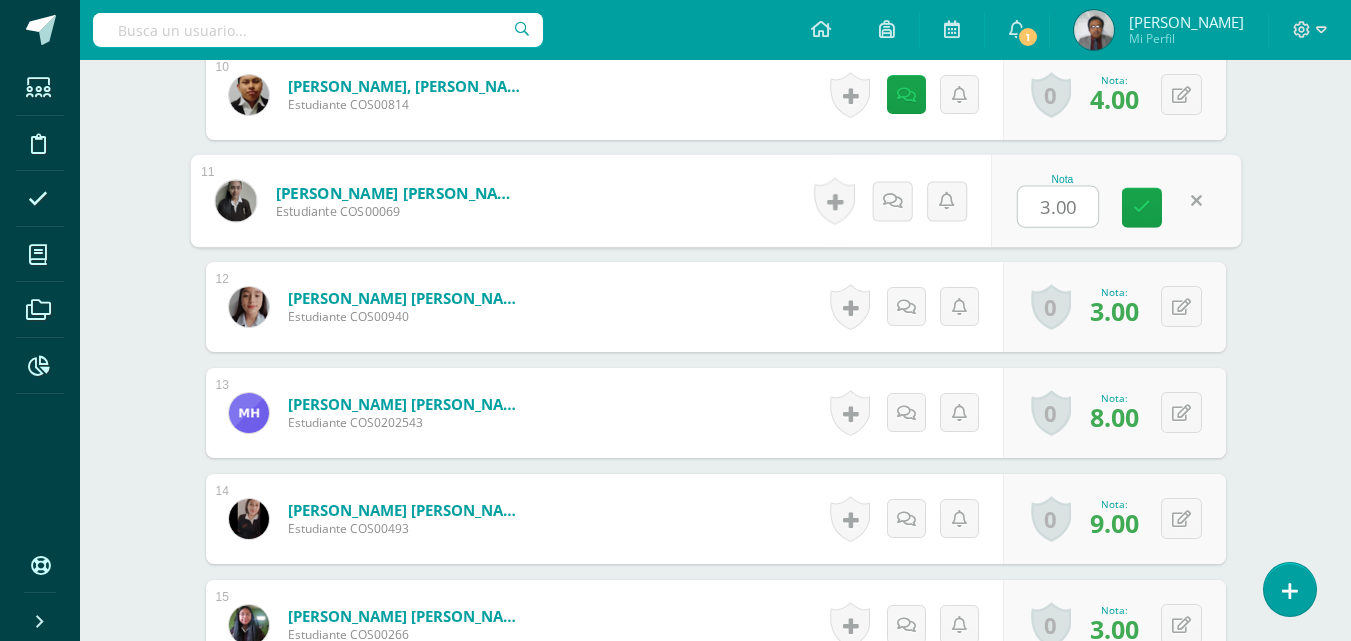 type on "5" 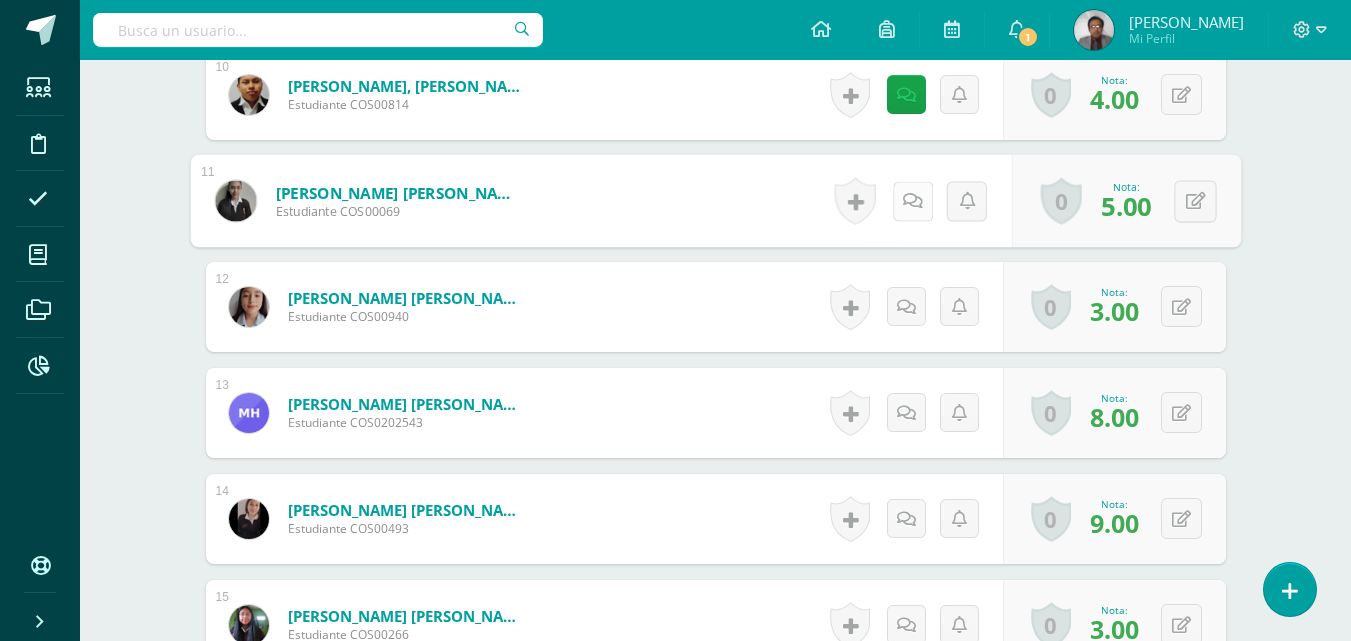 click at bounding box center (912, 200) 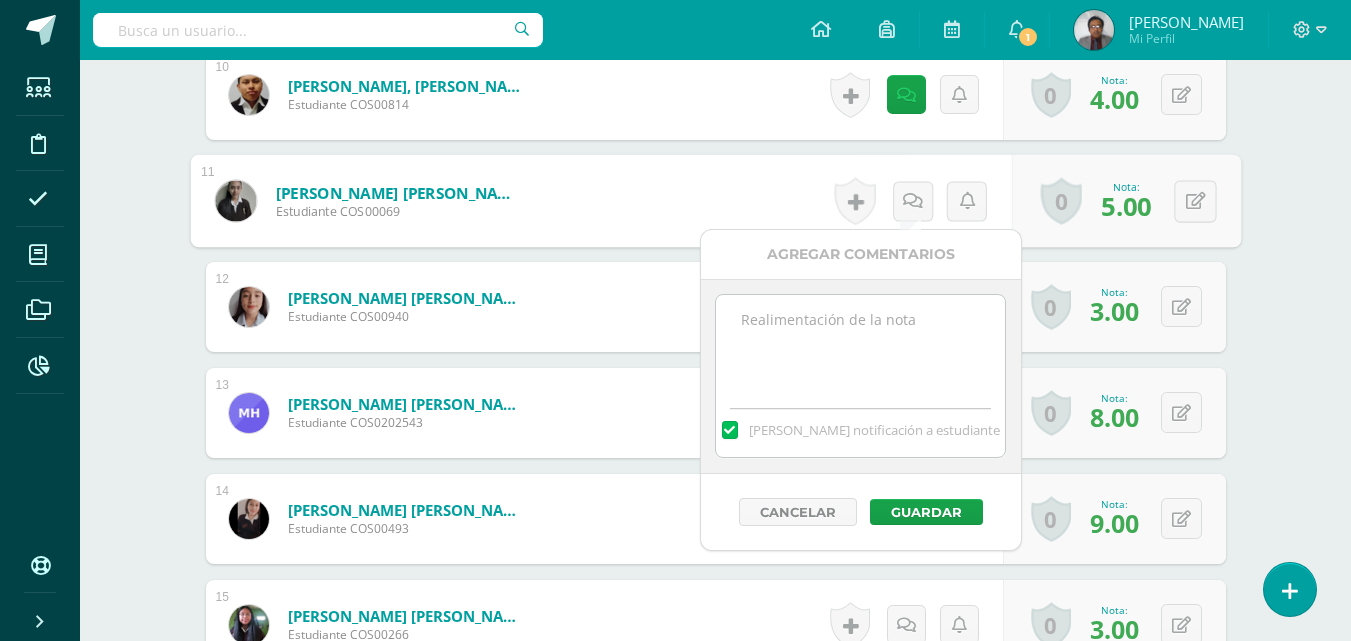 click at bounding box center (860, 345) 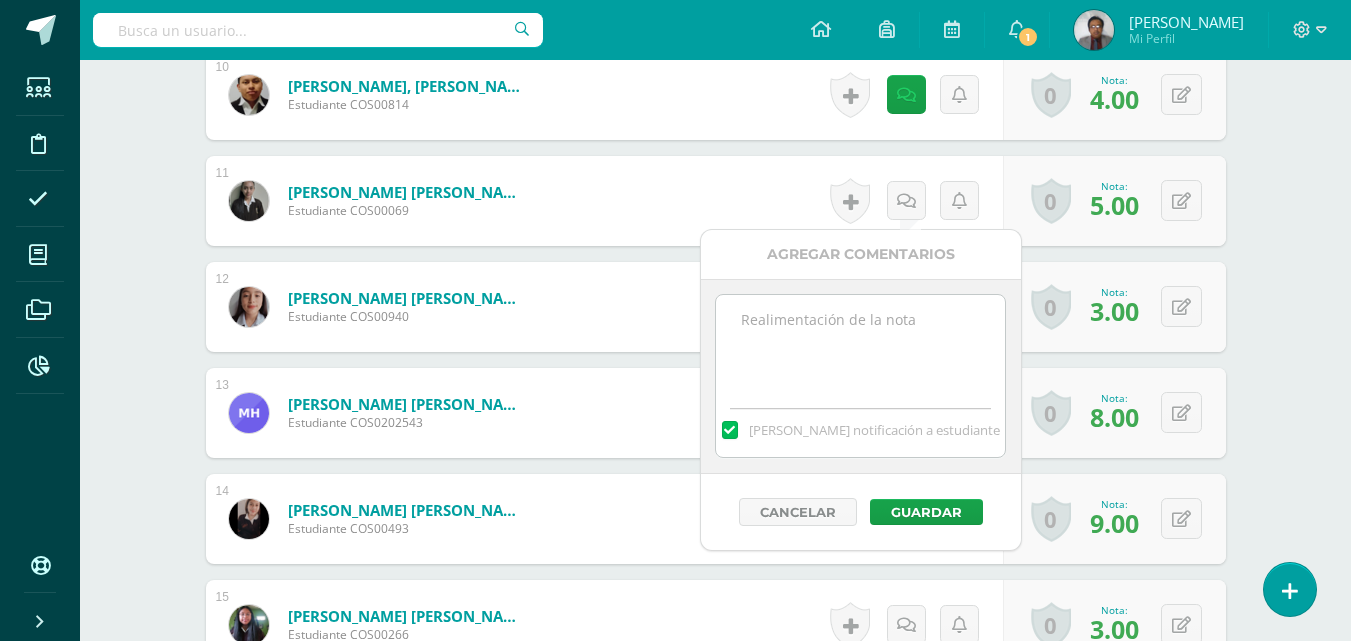 paste on "Prueba T incompleta." 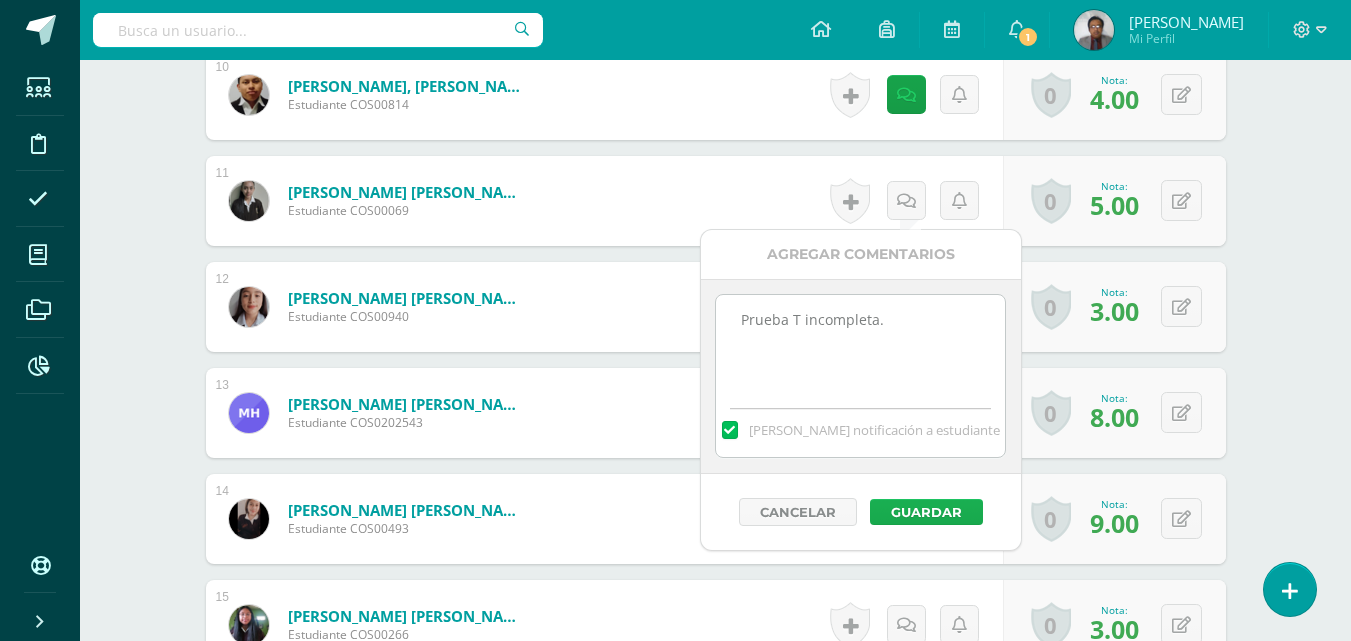 type on "Prueba T incompleta." 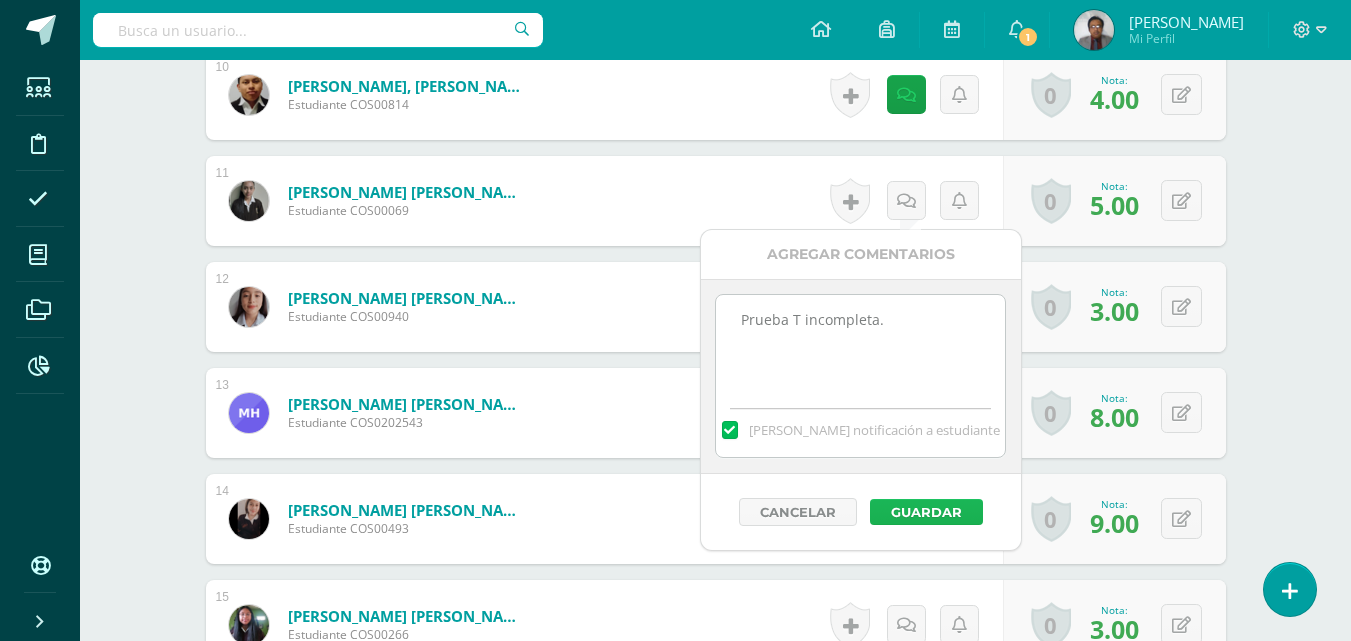 click on "Guardar" at bounding box center (926, 512) 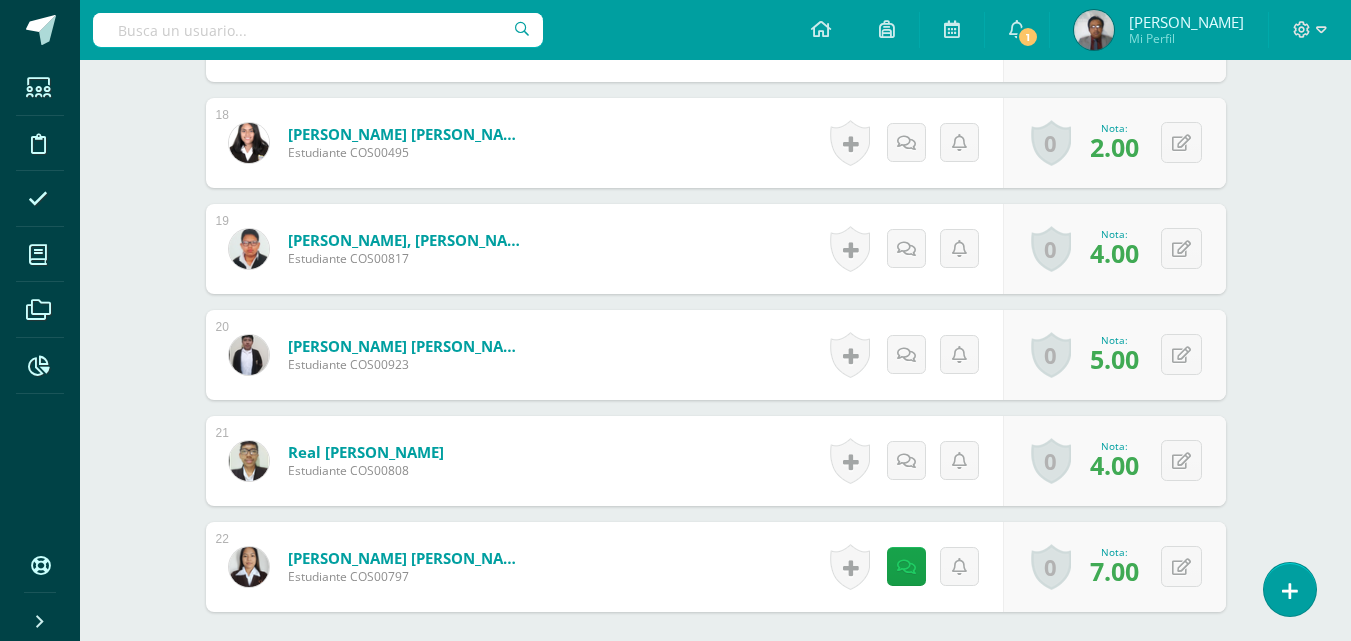 scroll, scrollTop: 2618, scrollLeft: 0, axis: vertical 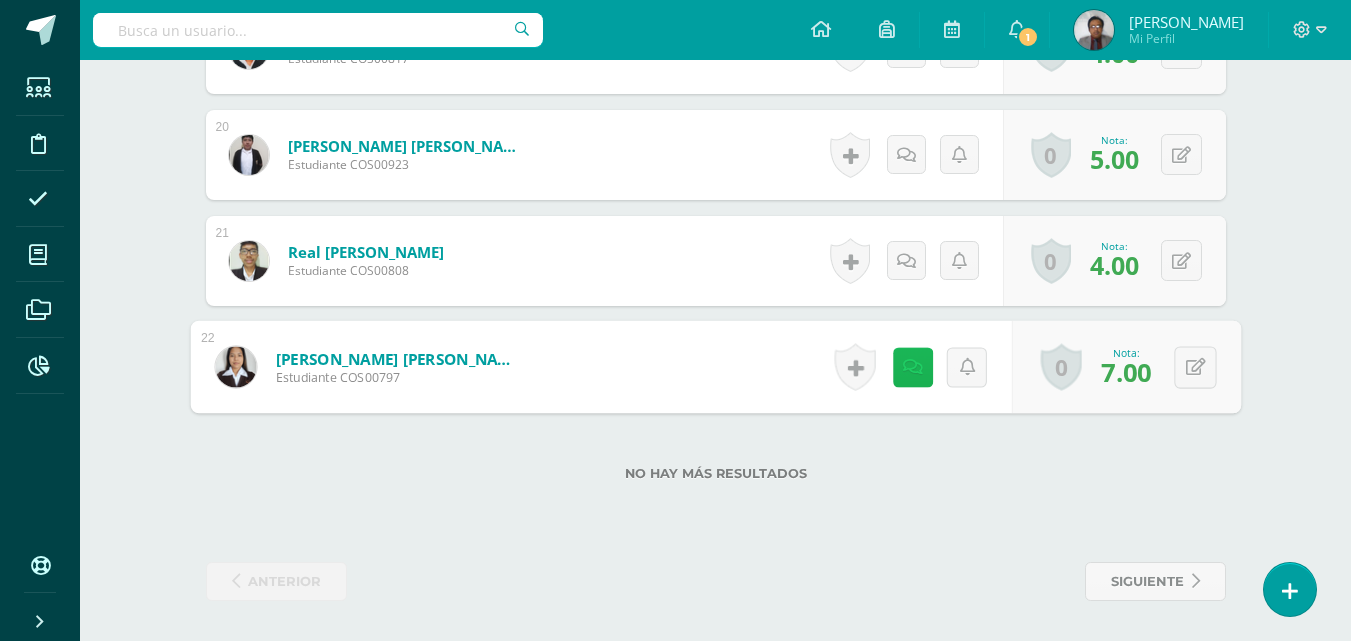 click at bounding box center (912, 366) 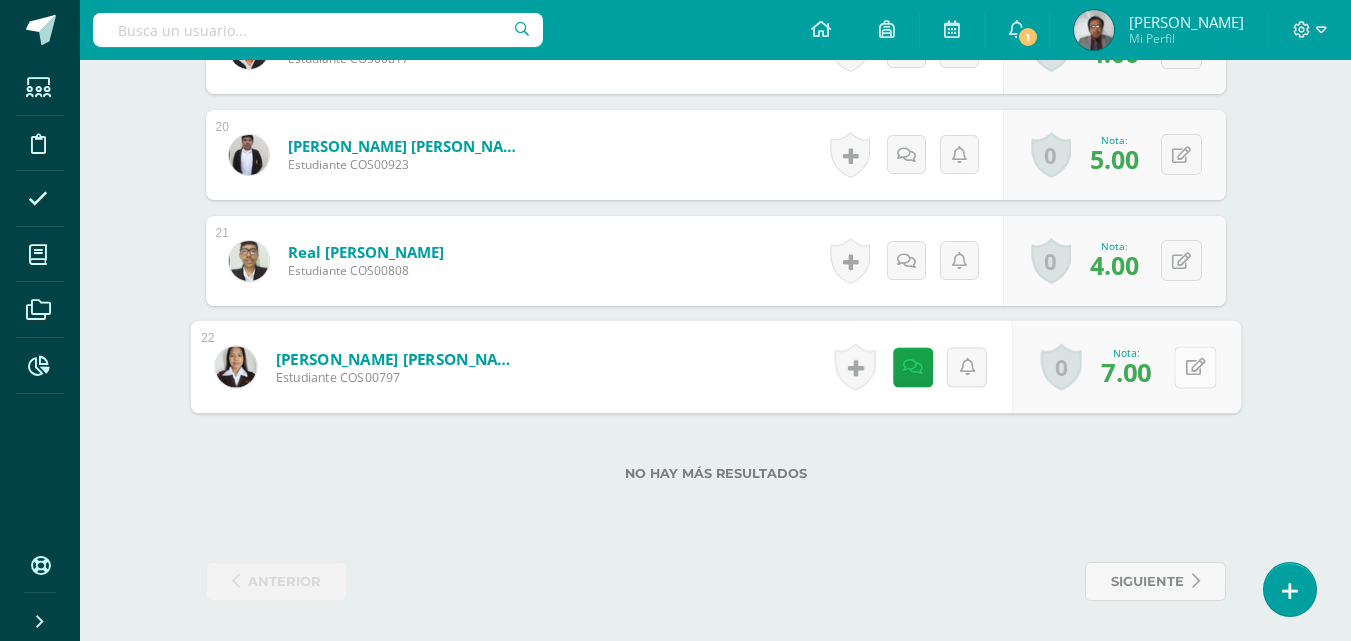 click at bounding box center (1195, 367) 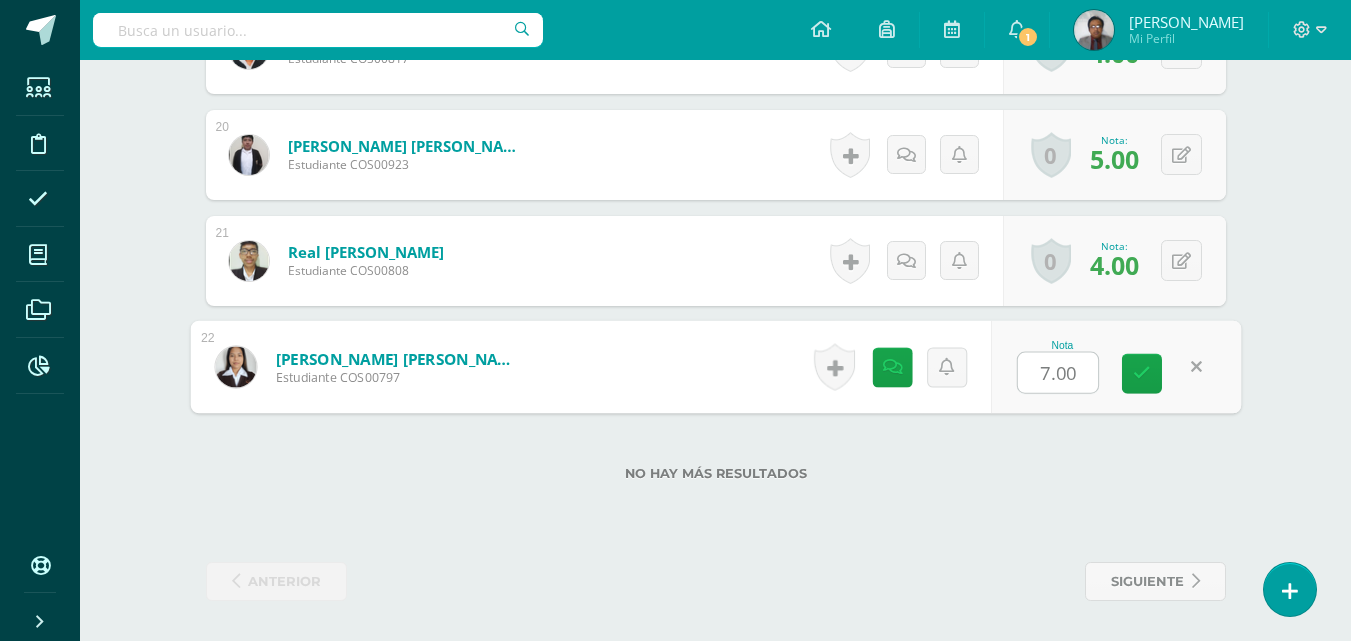 type on "5" 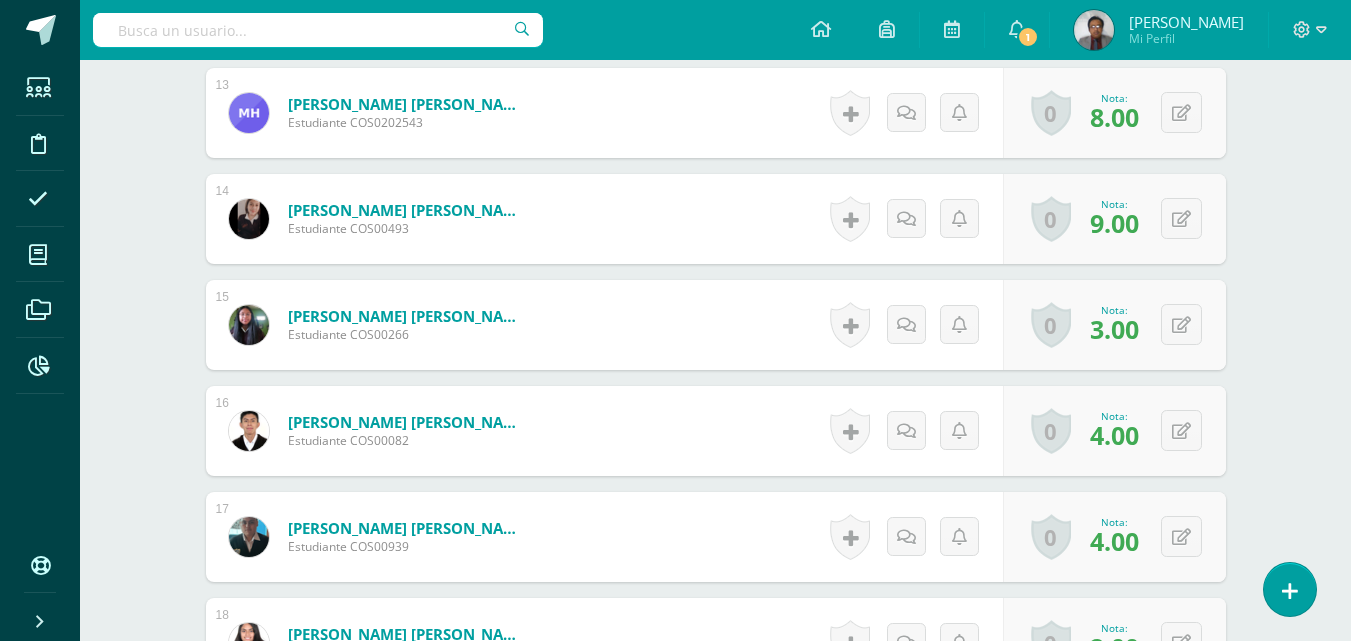 scroll, scrollTop: 2018, scrollLeft: 0, axis: vertical 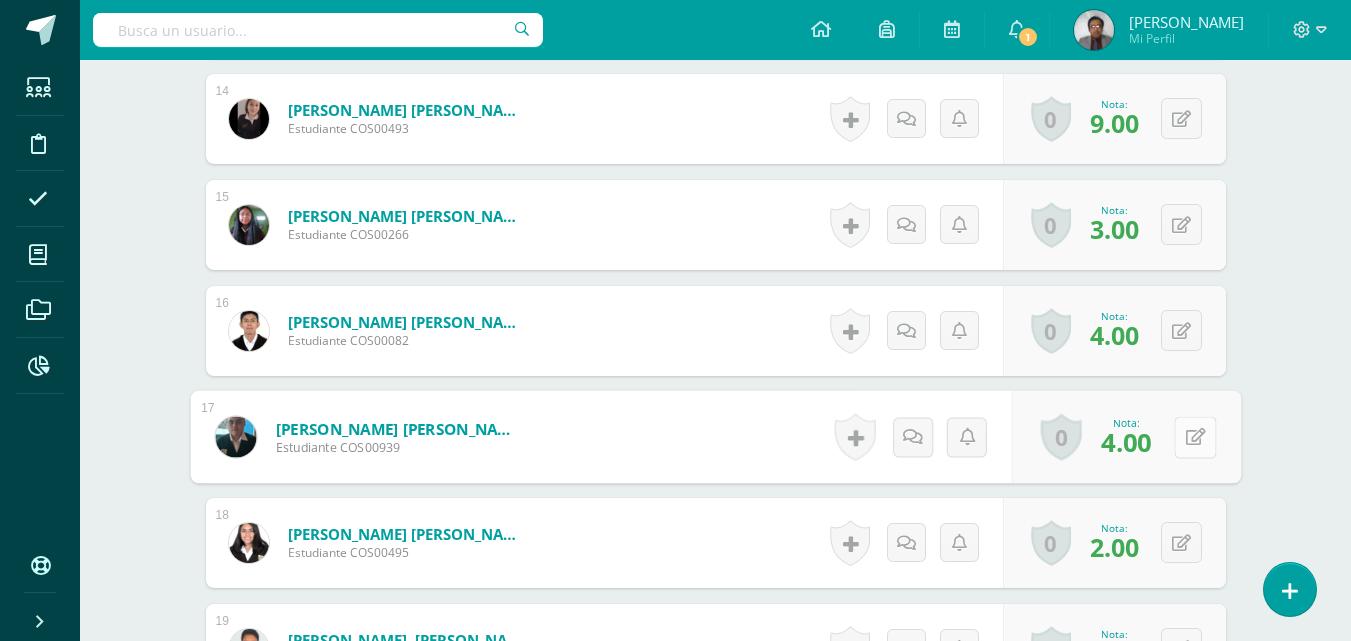 click at bounding box center (1195, 437) 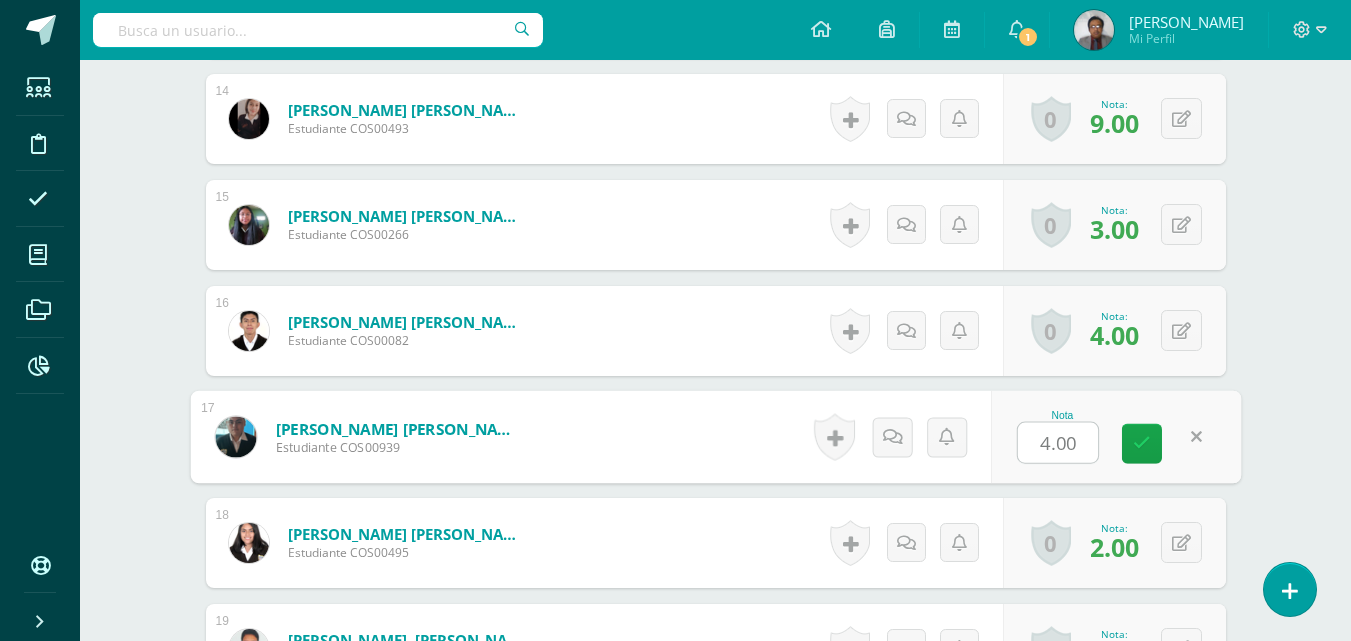 type on "5" 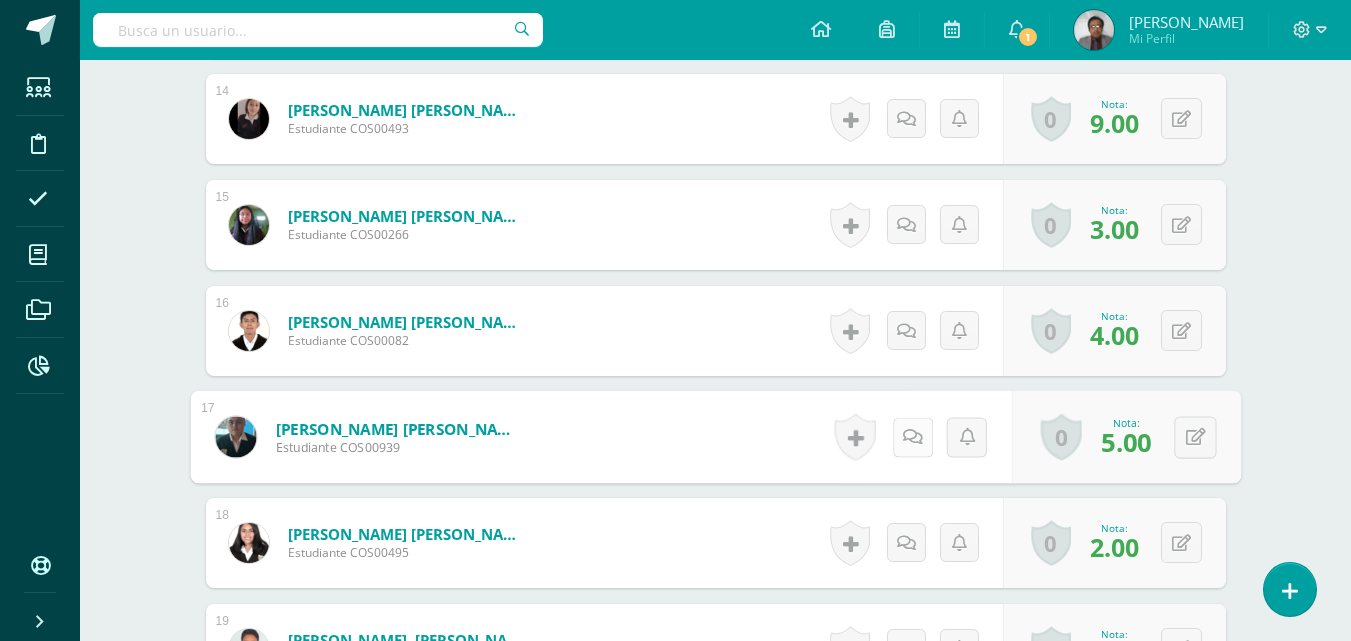 click at bounding box center [912, 437] 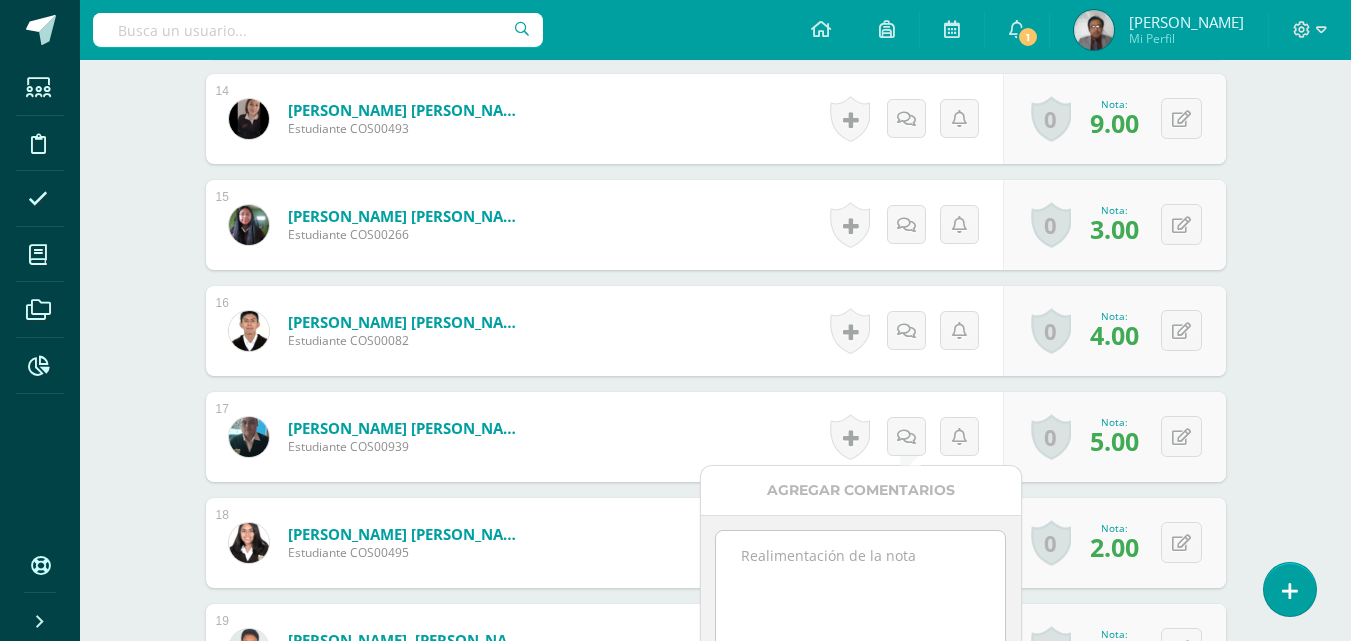 click at bounding box center (860, 581) 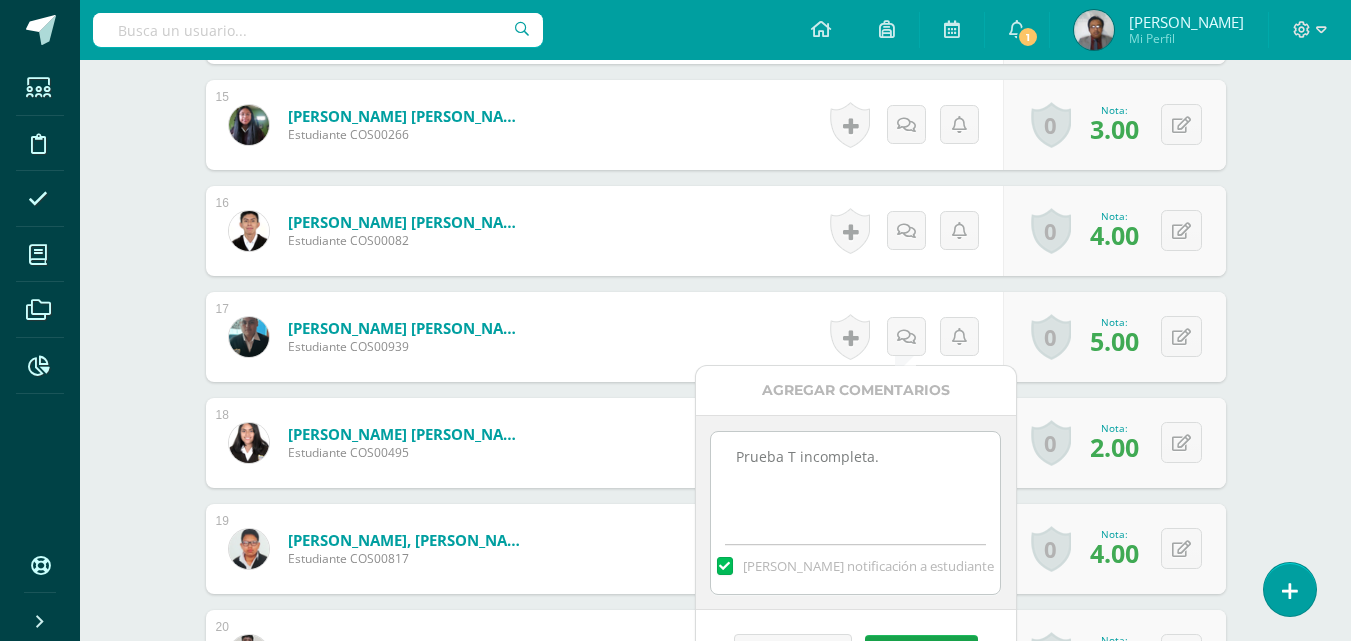 scroll, scrollTop: 2218, scrollLeft: 0, axis: vertical 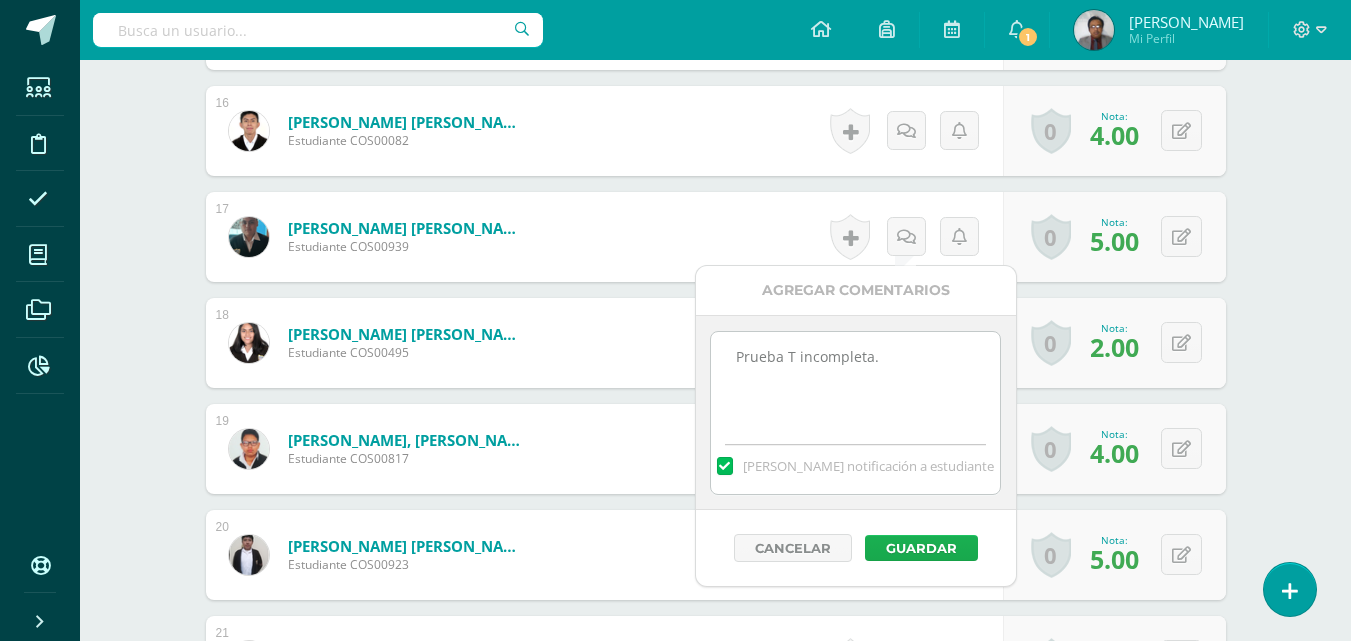 type on "Prueba T incompleta." 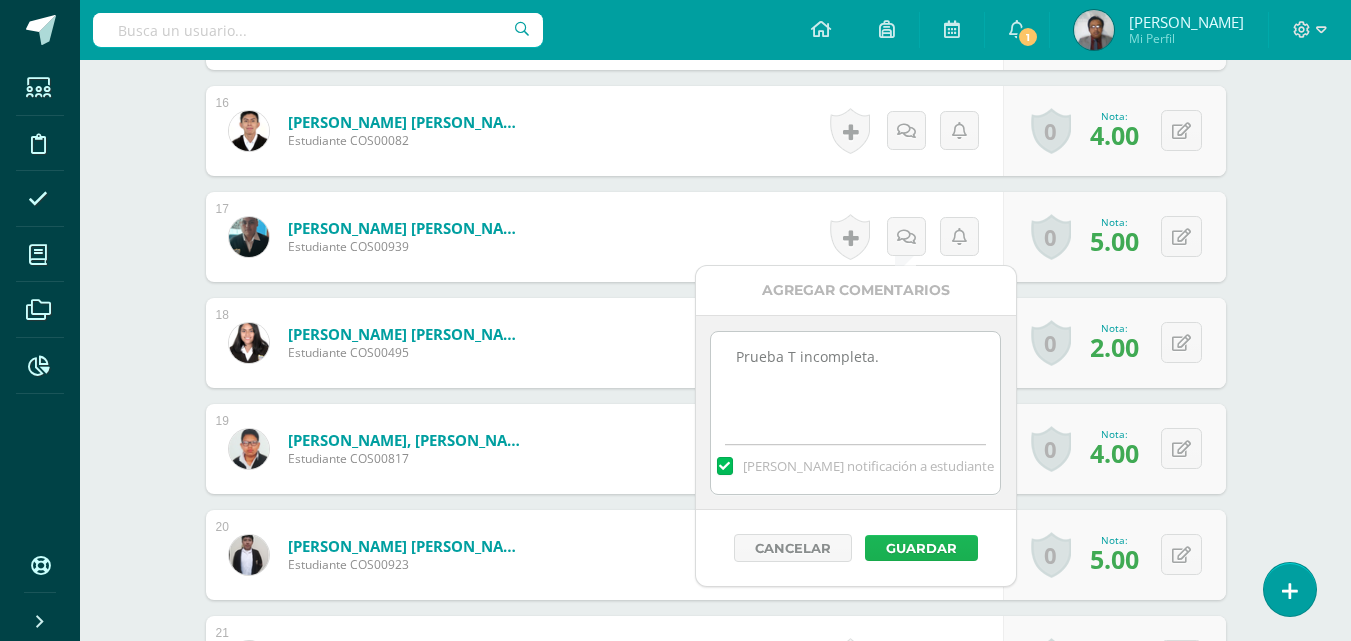 click on "Guardar" at bounding box center (921, 548) 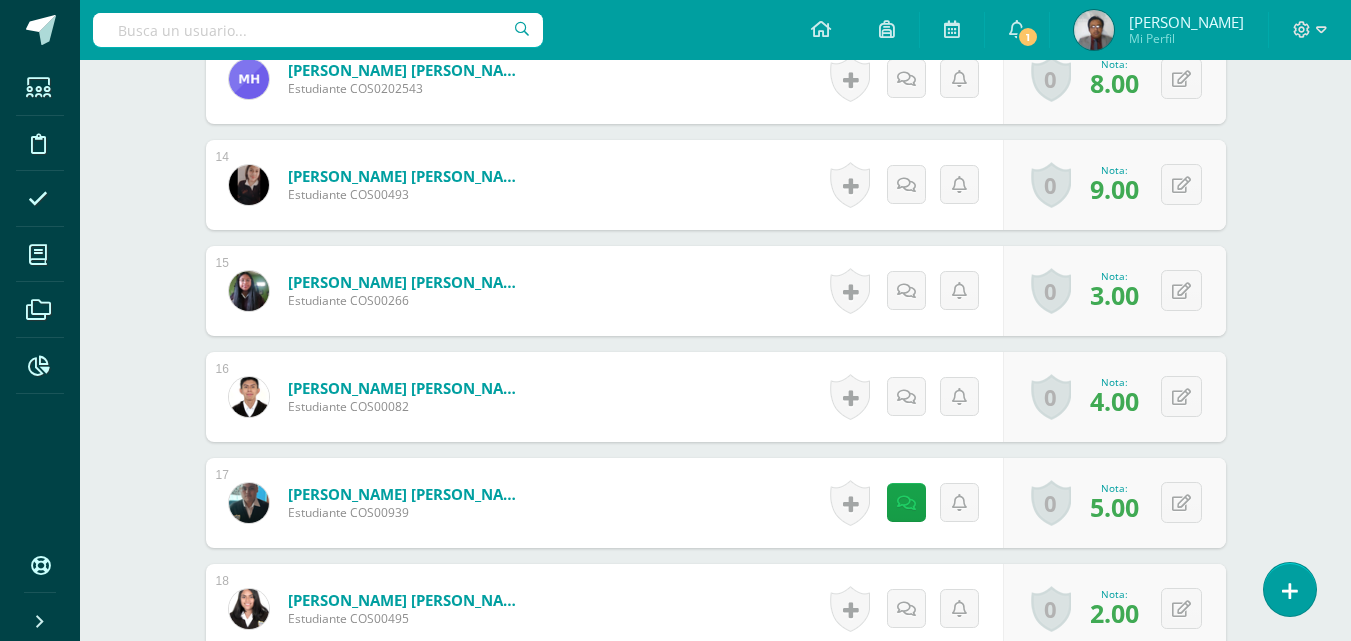 scroll, scrollTop: 1818, scrollLeft: 0, axis: vertical 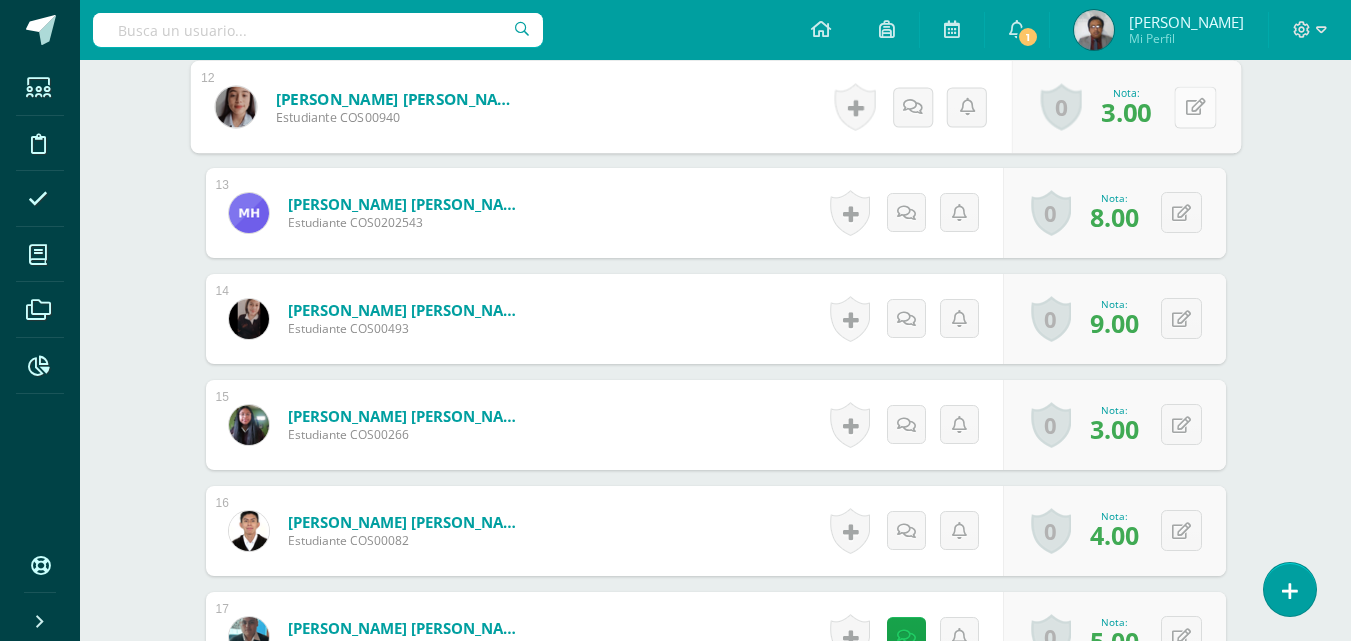 click at bounding box center [1195, 106] 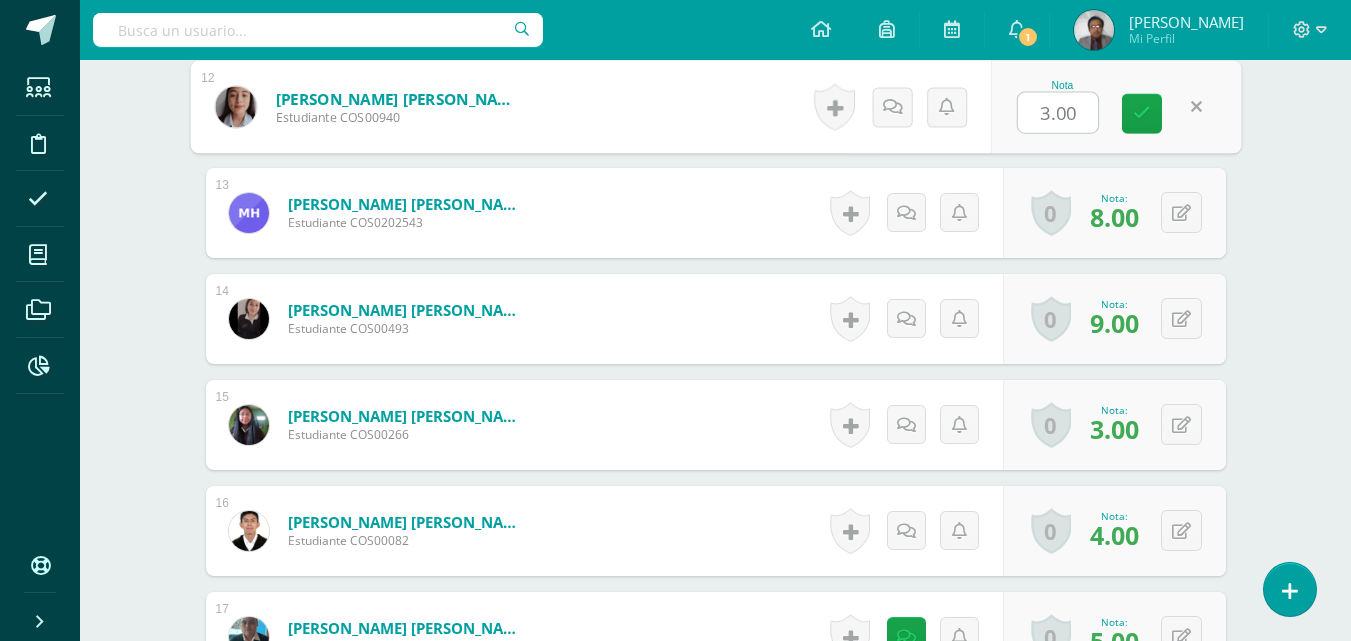 type on "8" 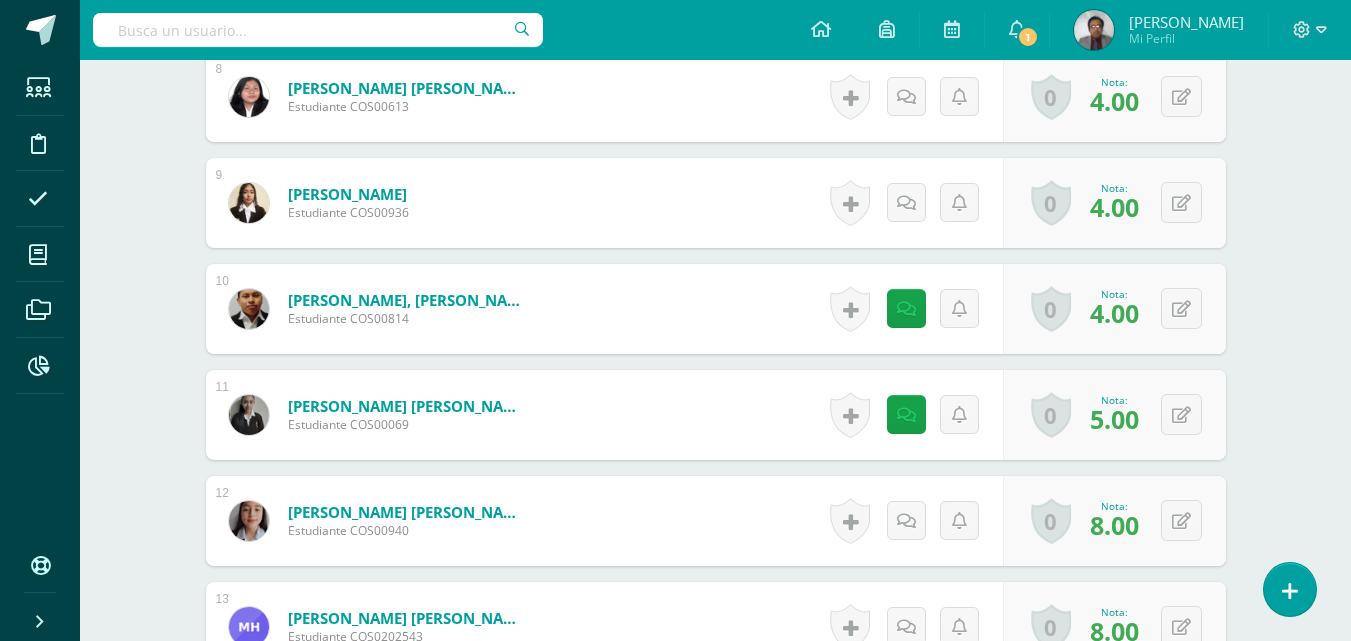 scroll, scrollTop: 1318, scrollLeft: 0, axis: vertical 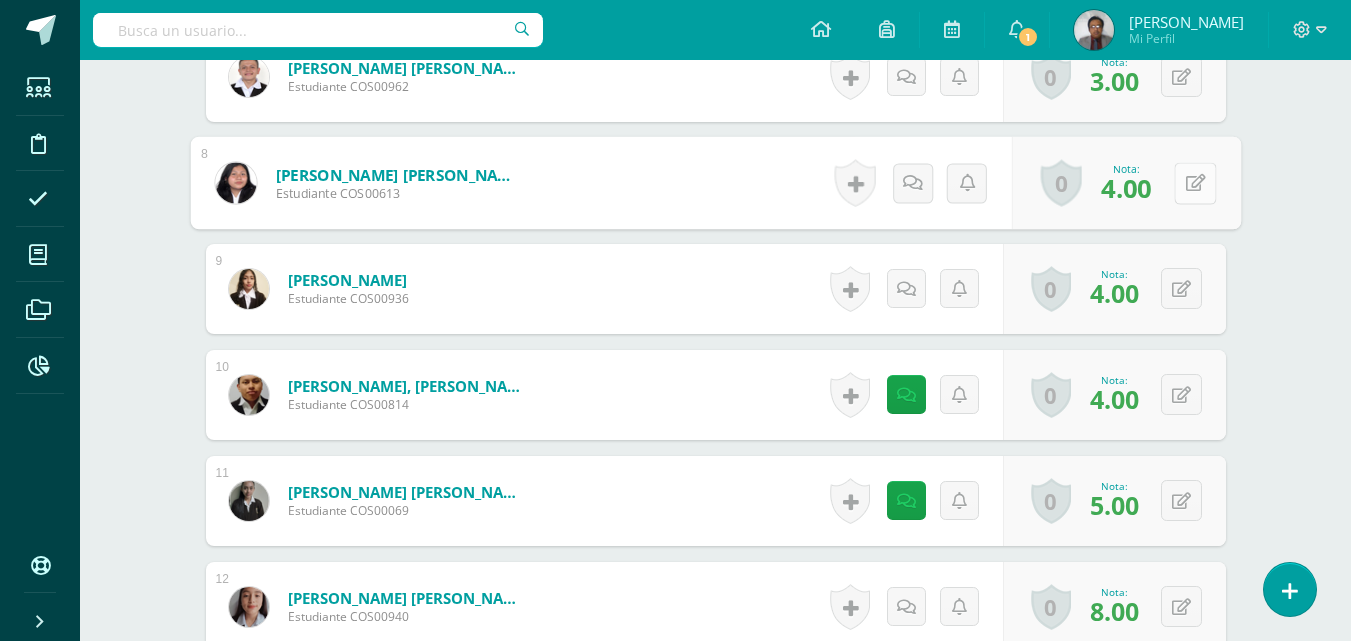 click at bounding box center [1195, 183] 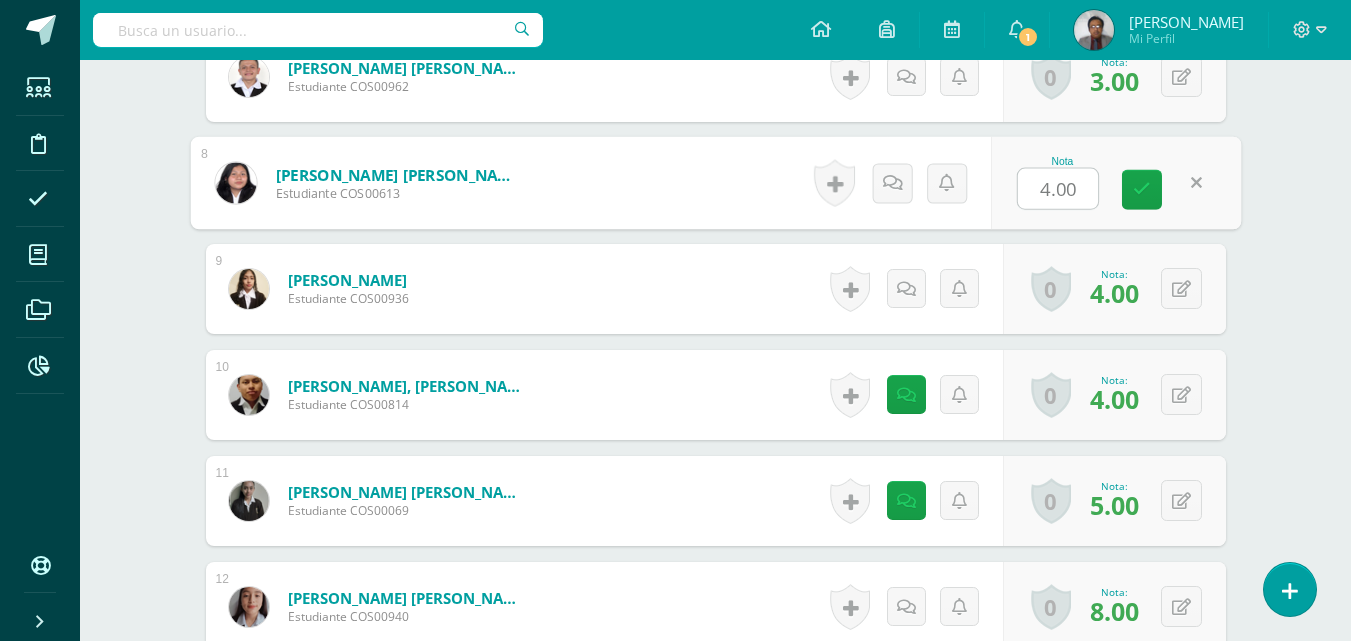 type on "9" 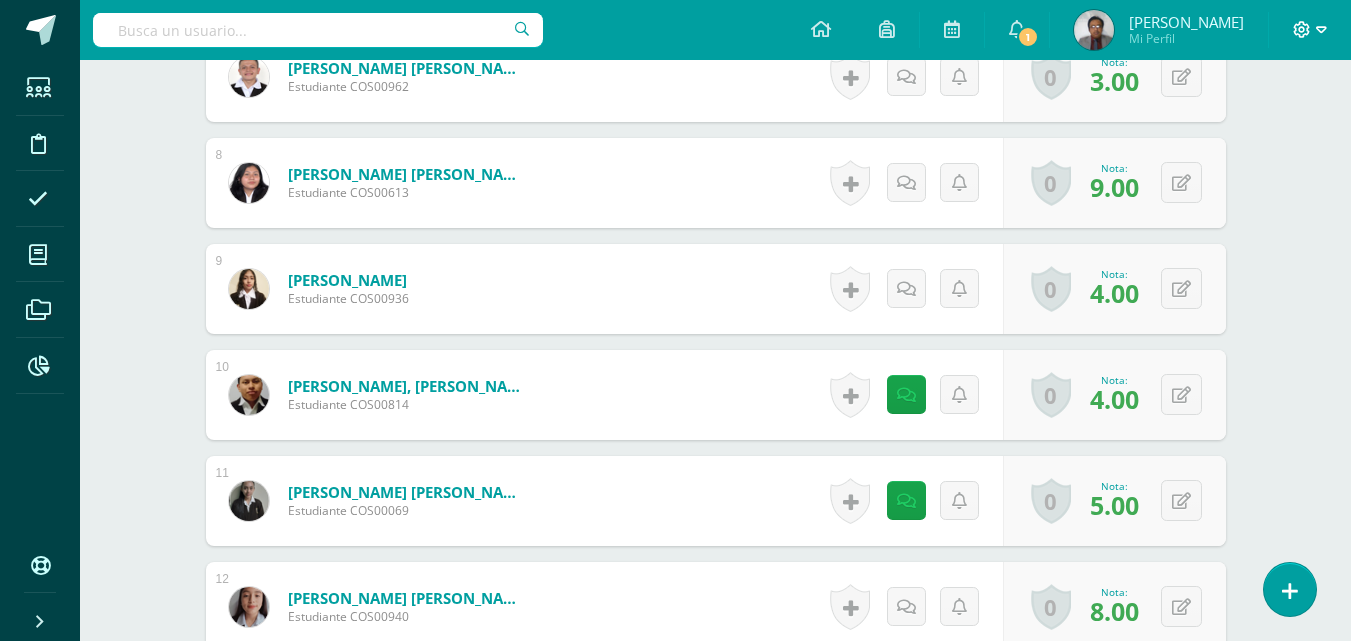 click 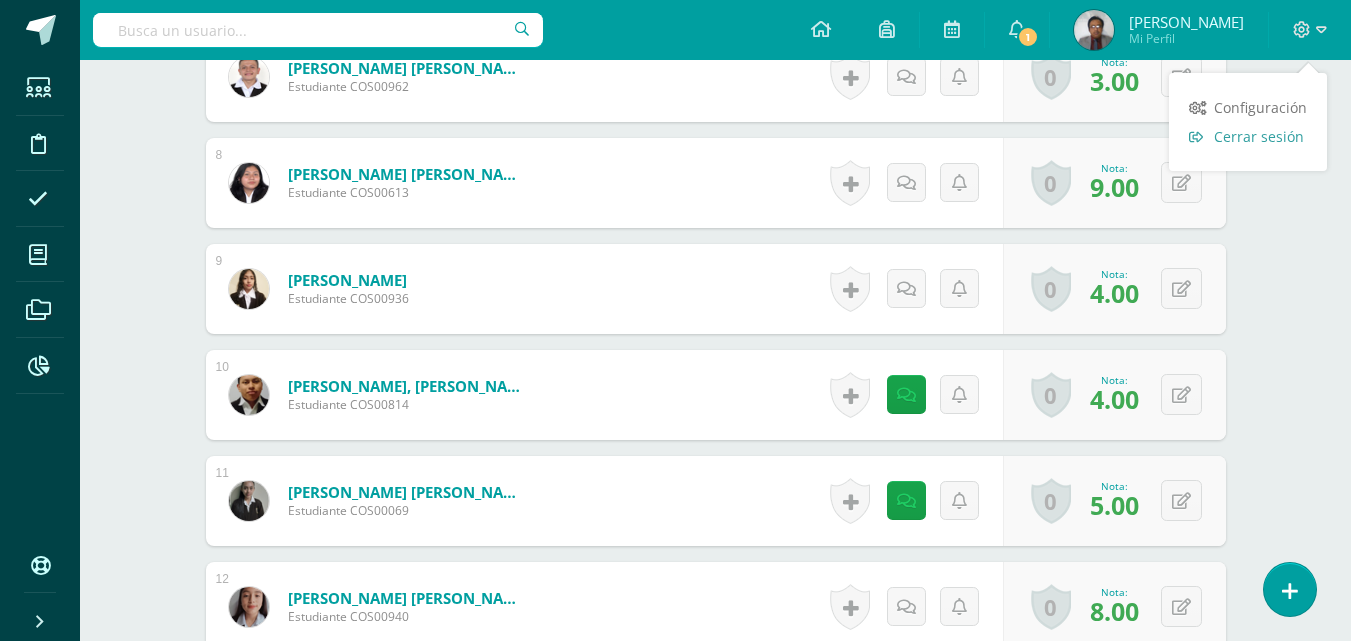 click on "Cerrar sesión" at bounding box center [1259, 136] 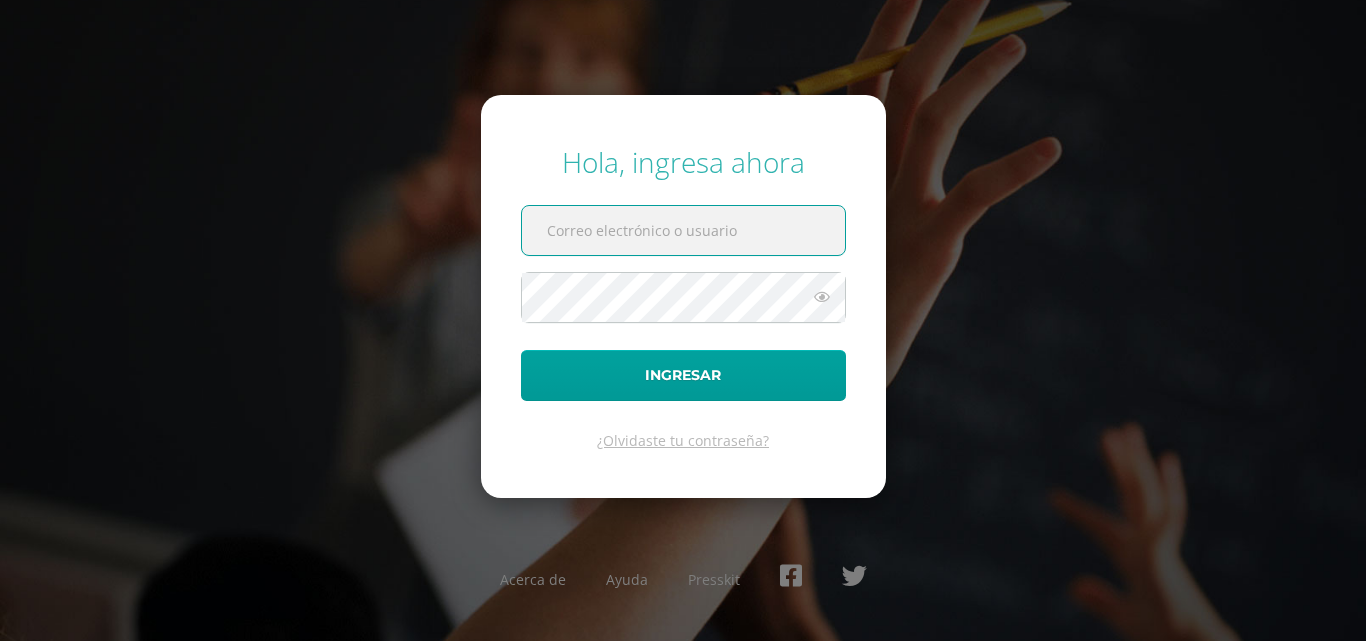 scroll, scrollTop: 0, scrollLeft: 0, axis: both 